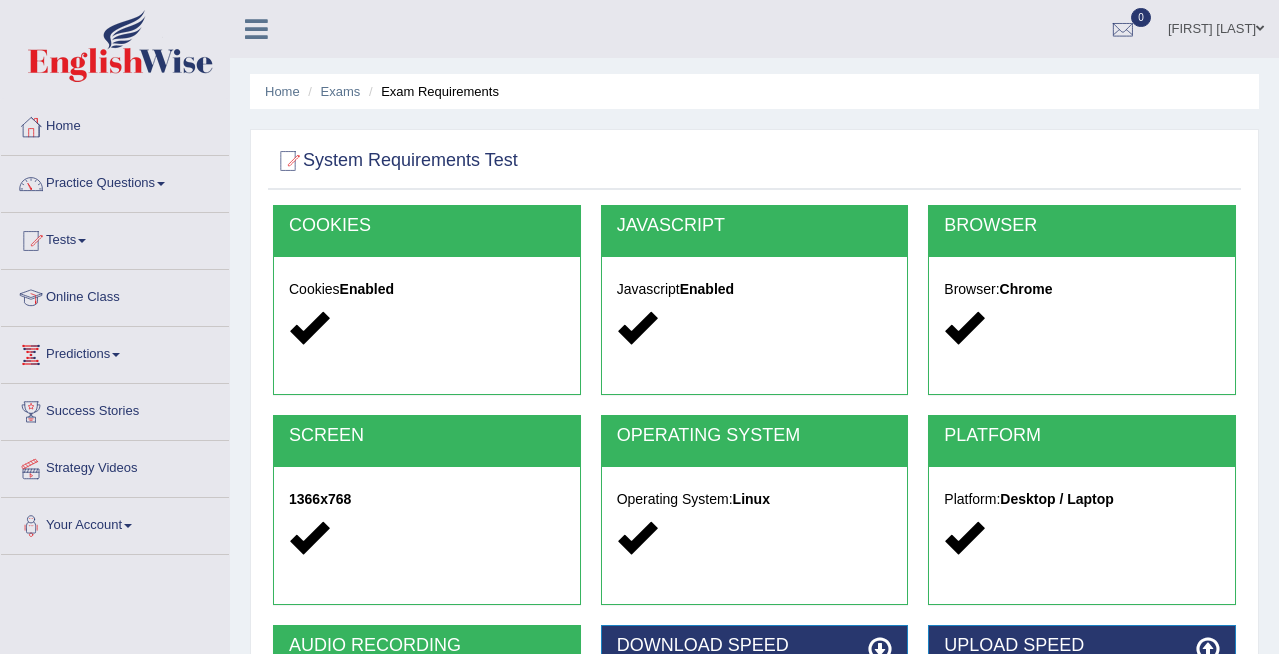 scroll, scrollTop: 347, scrollLeft: 0, axis: vertical 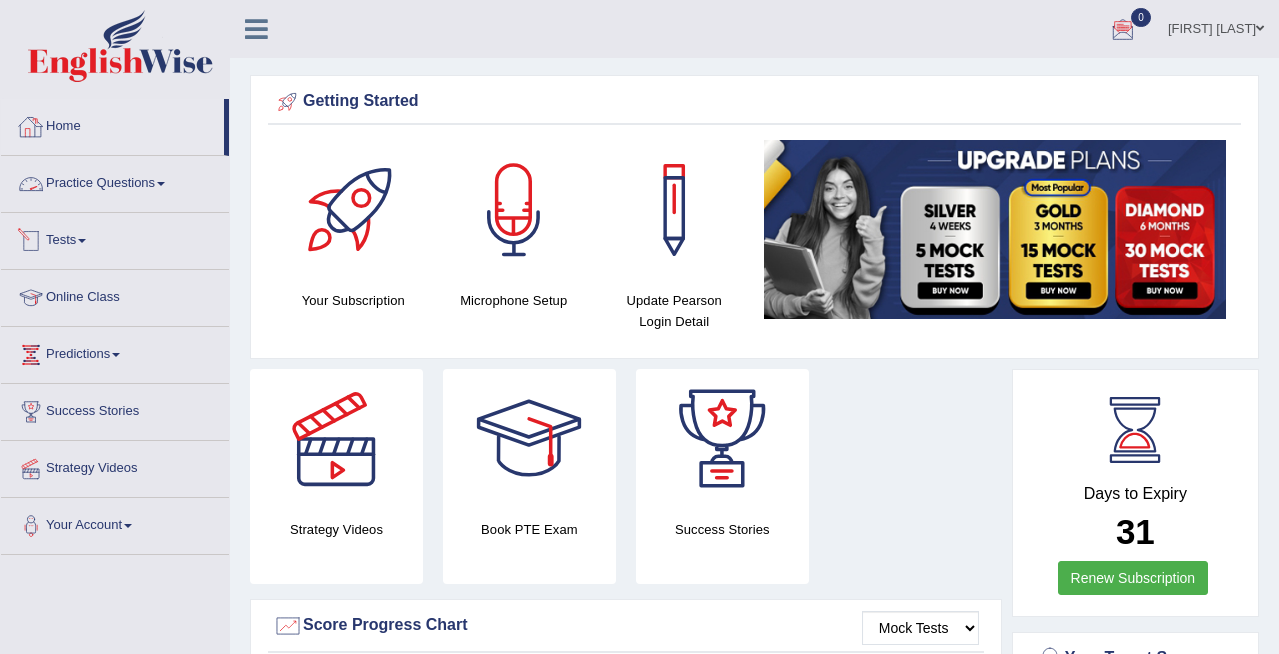 click on "Tests" at bounding box center (115, 238) 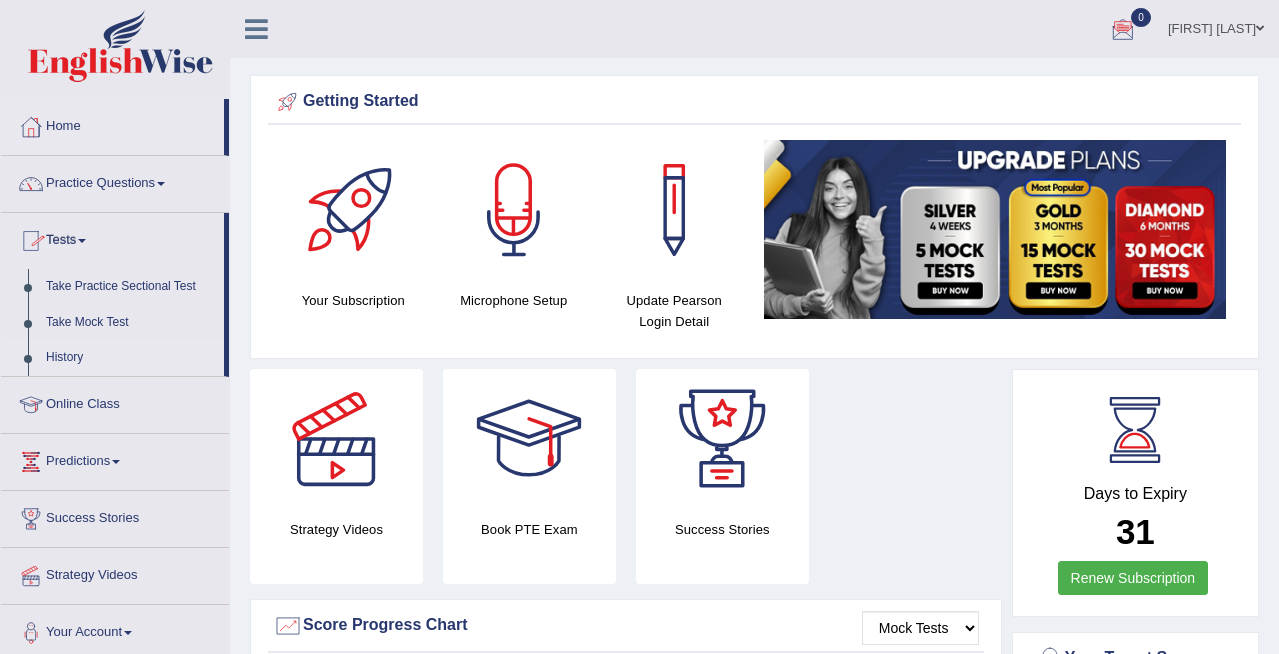 click on "History" at bounding box center (130, 358) 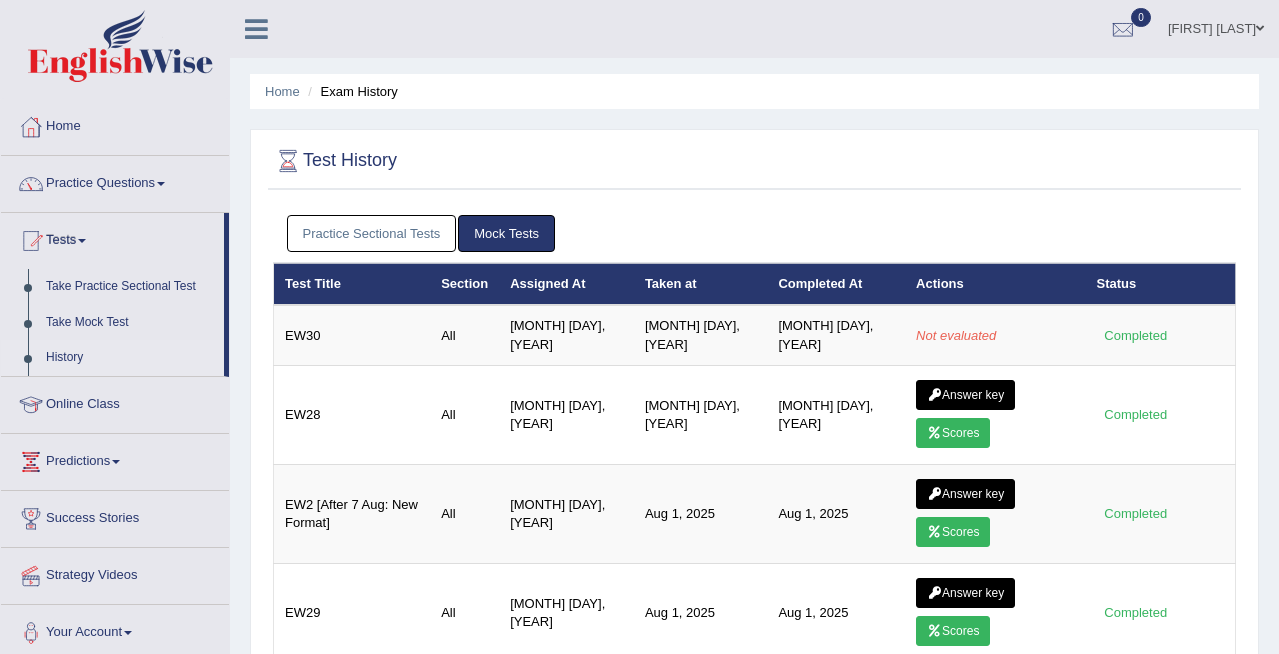 scroll, scrollTop: 0, scrollLeft: 0, axis: both 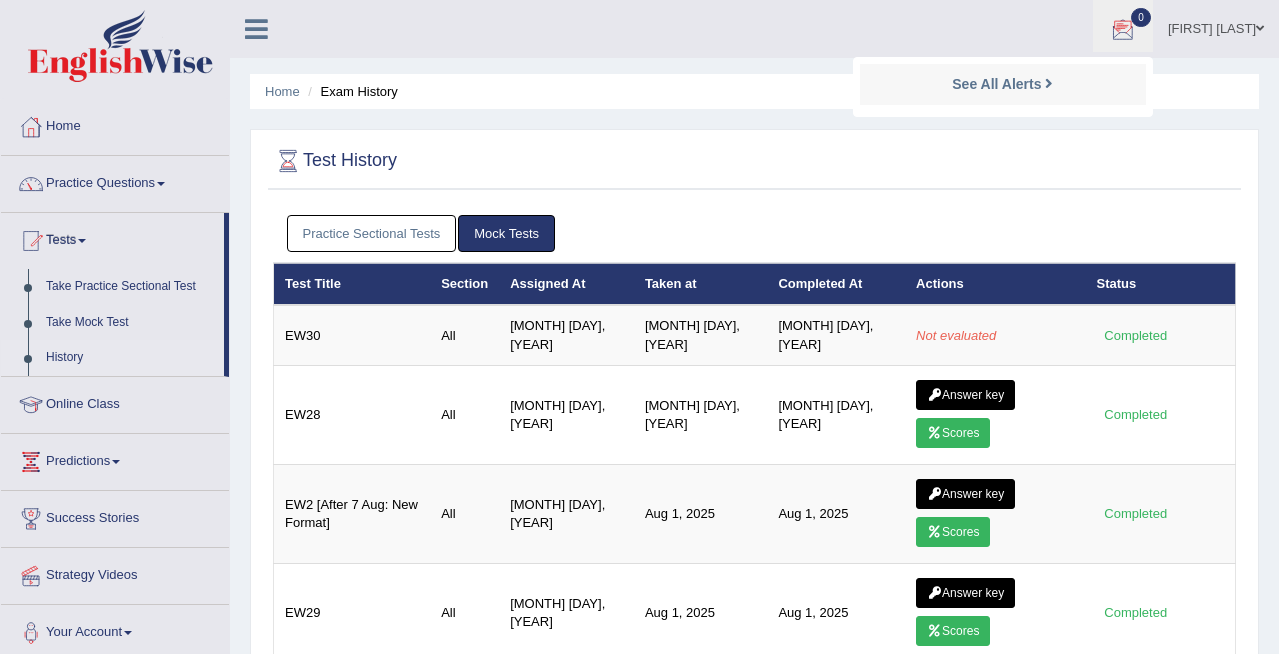 click on "See All Alerts" at bounding box center [1003, 84] 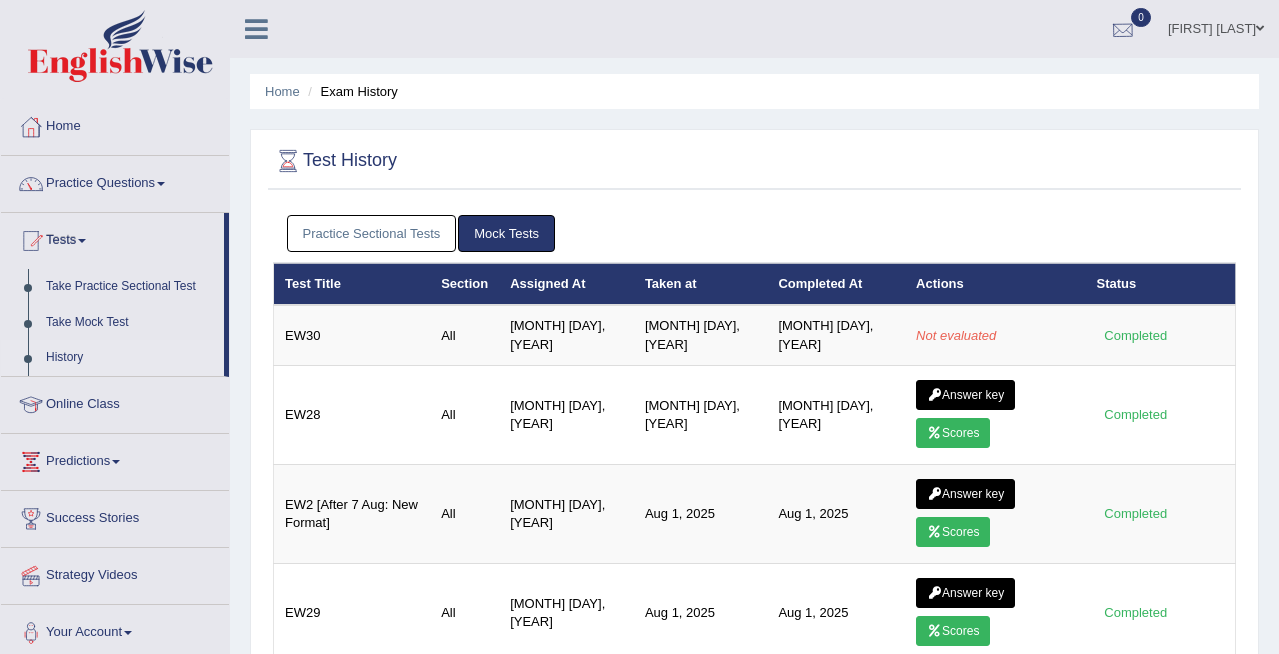 click on "0" at bounding box center [1141, 17] 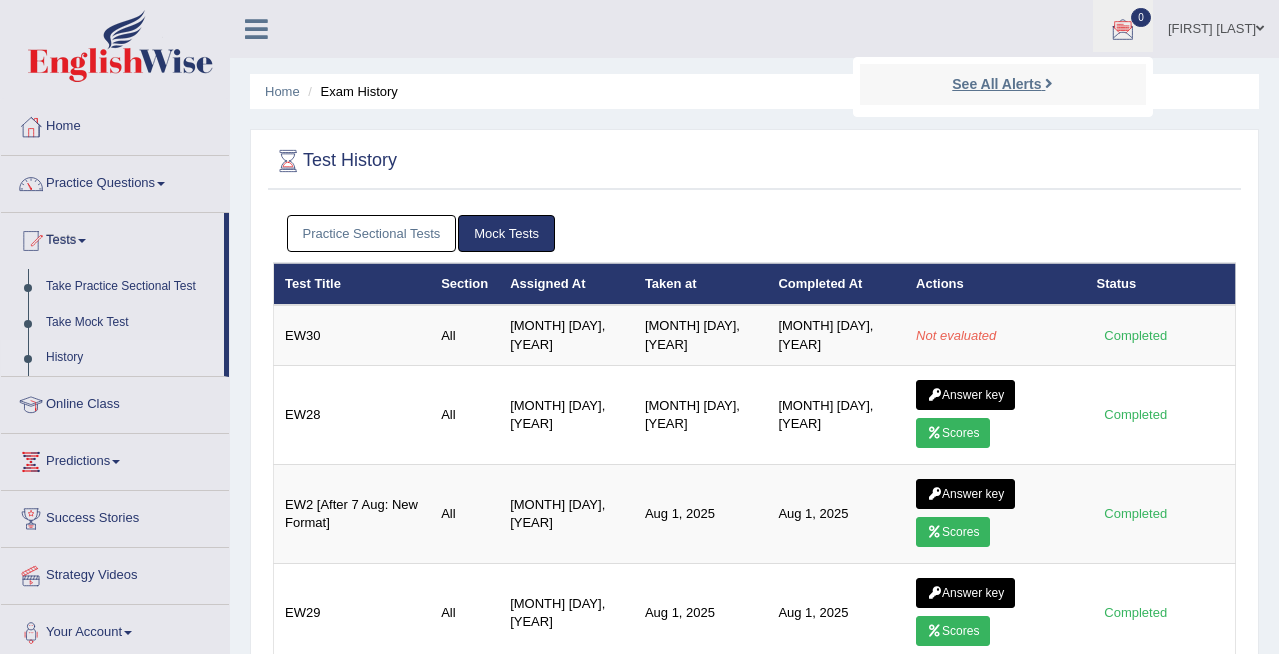 click on "See All Alerts" at bounding box center [1003, 84] 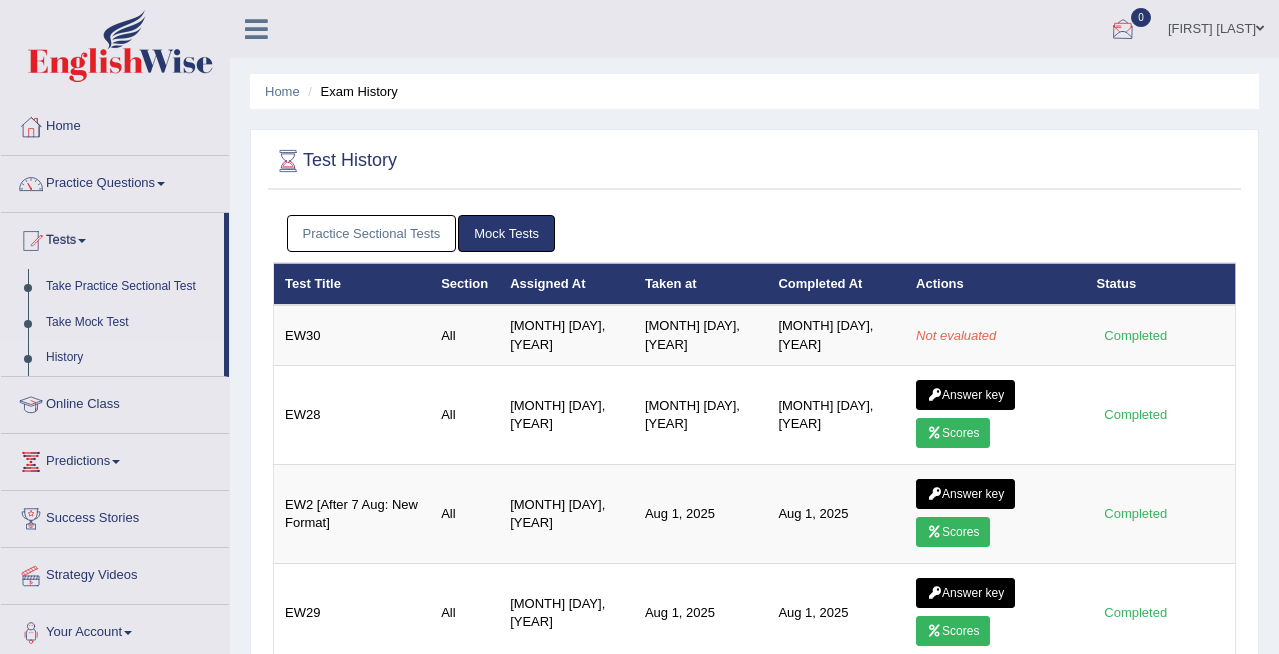 click at bounding box center [1123, 30] 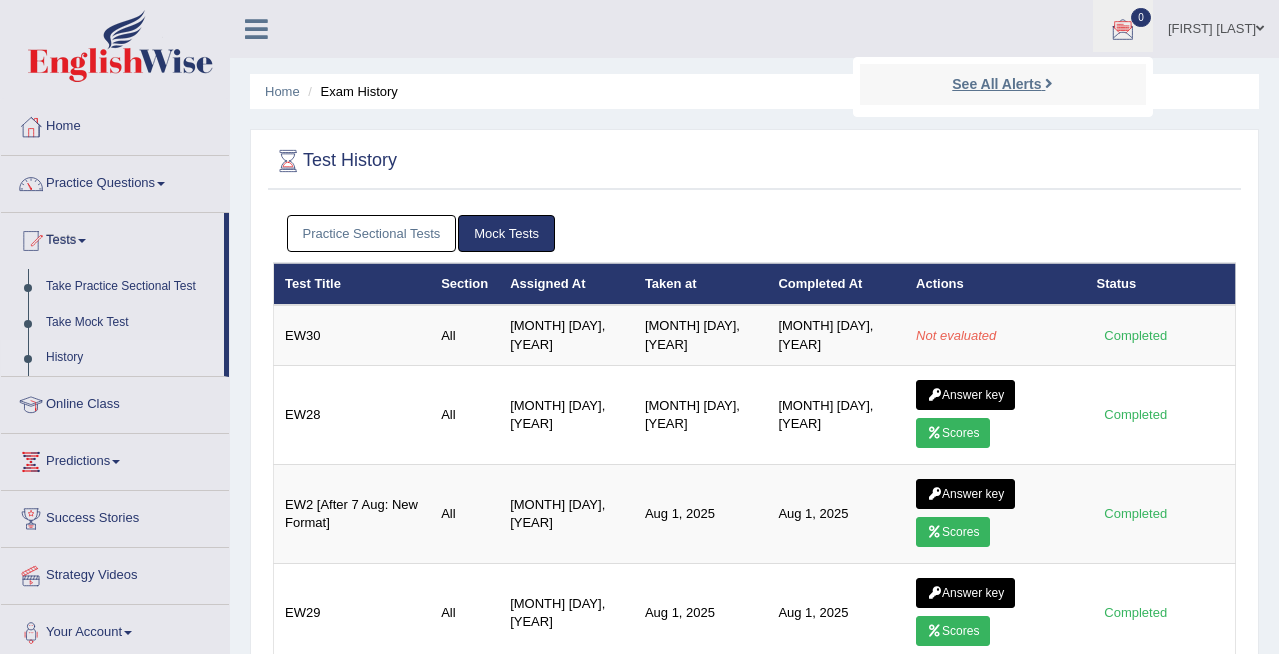 click on "See All Alerts" at bounding box center [1003, 84] 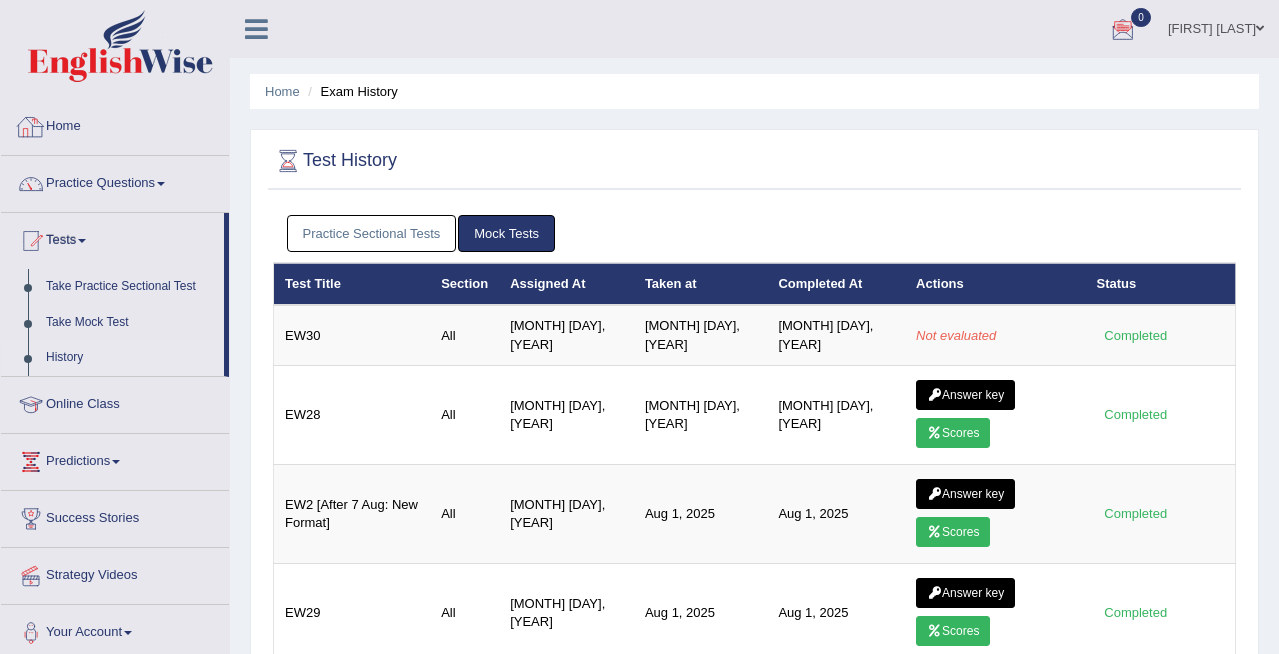 click on "Home" at bounding box center [115, 124] 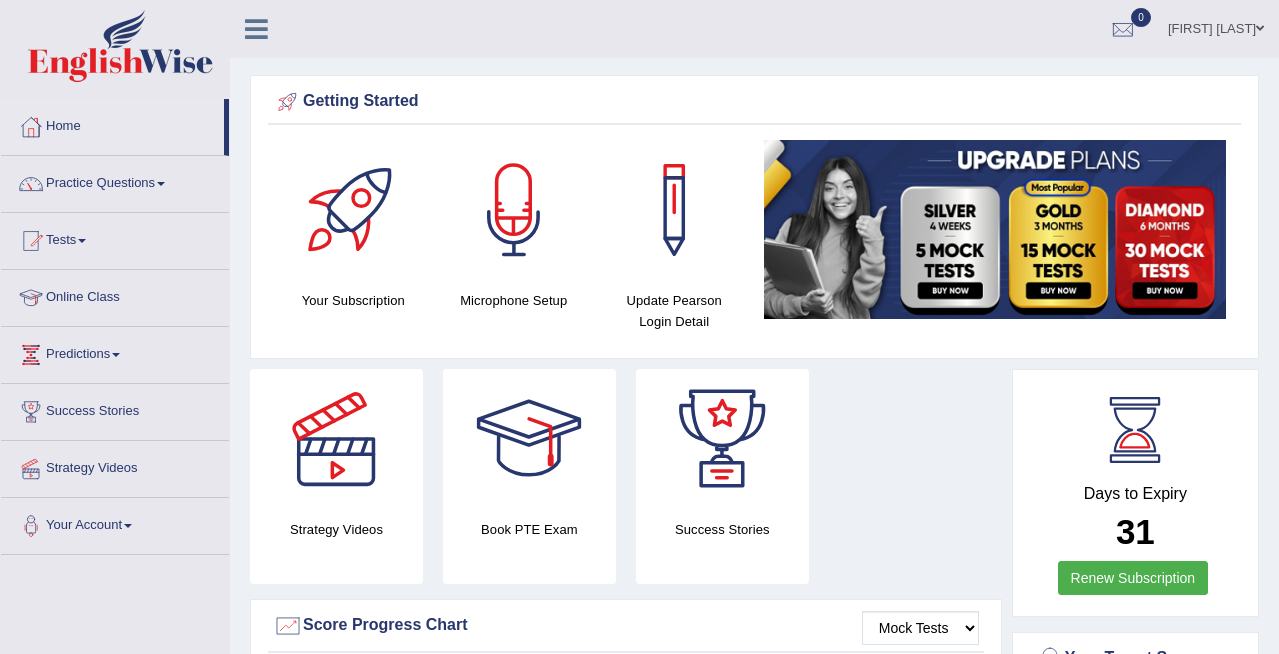 scroll, scrollTop: 0, scrollLeft: 0, axis: both 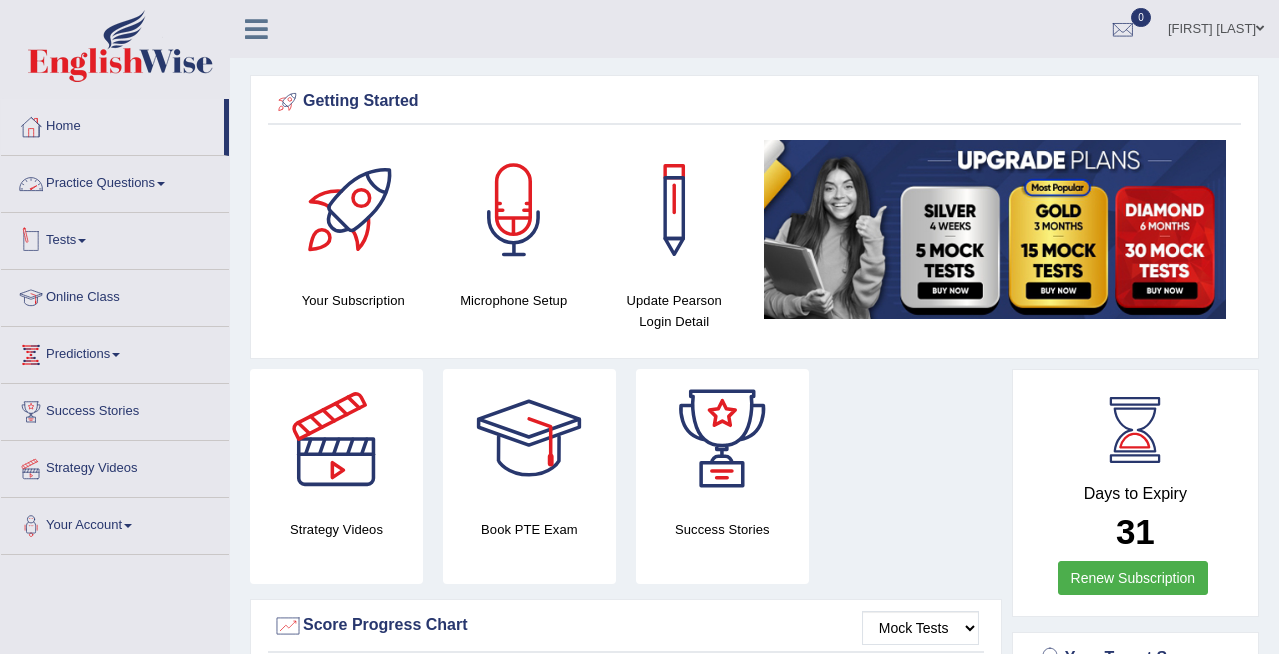 click on "Tests" at bounding box center [115, 238] 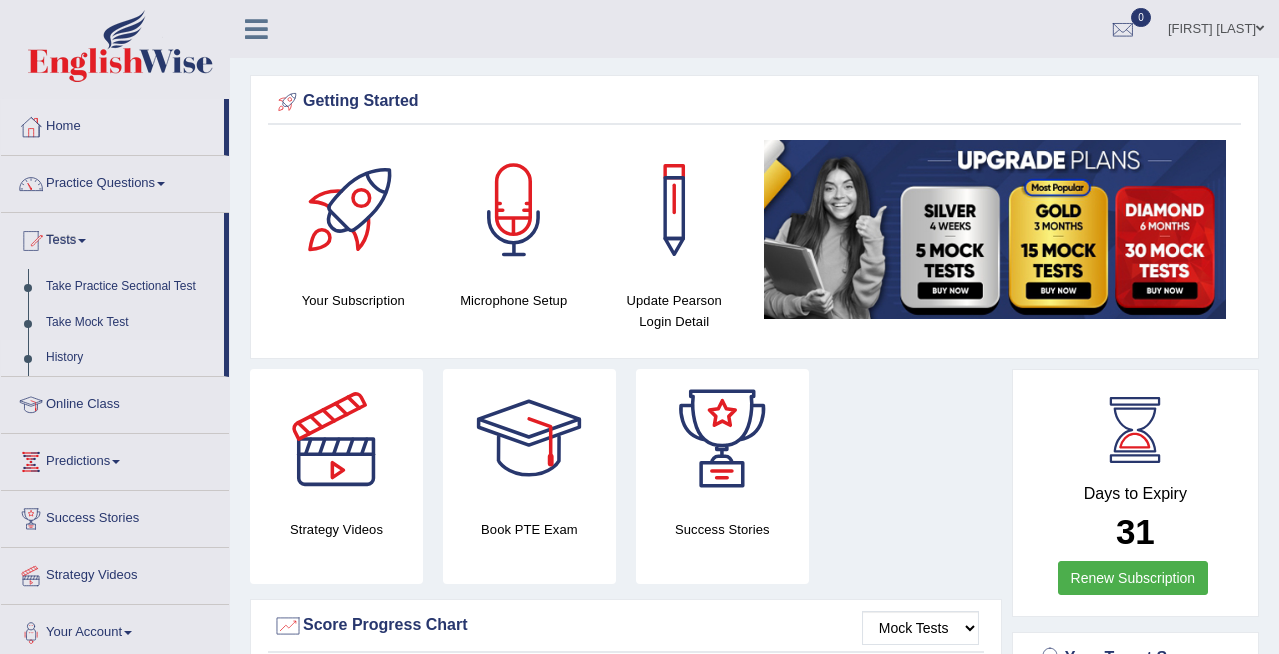 click on "History" at bounding box center [130, 358] 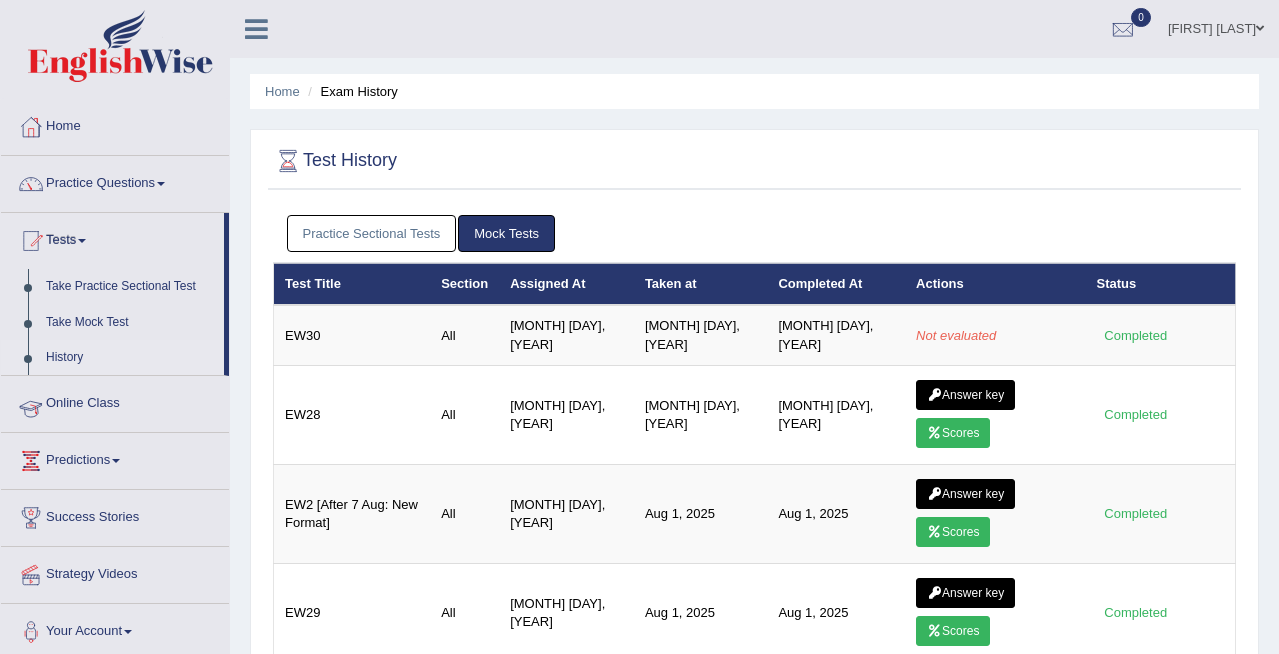 scroll, scrollTop: 0, scrollLeft: 0, axis: both 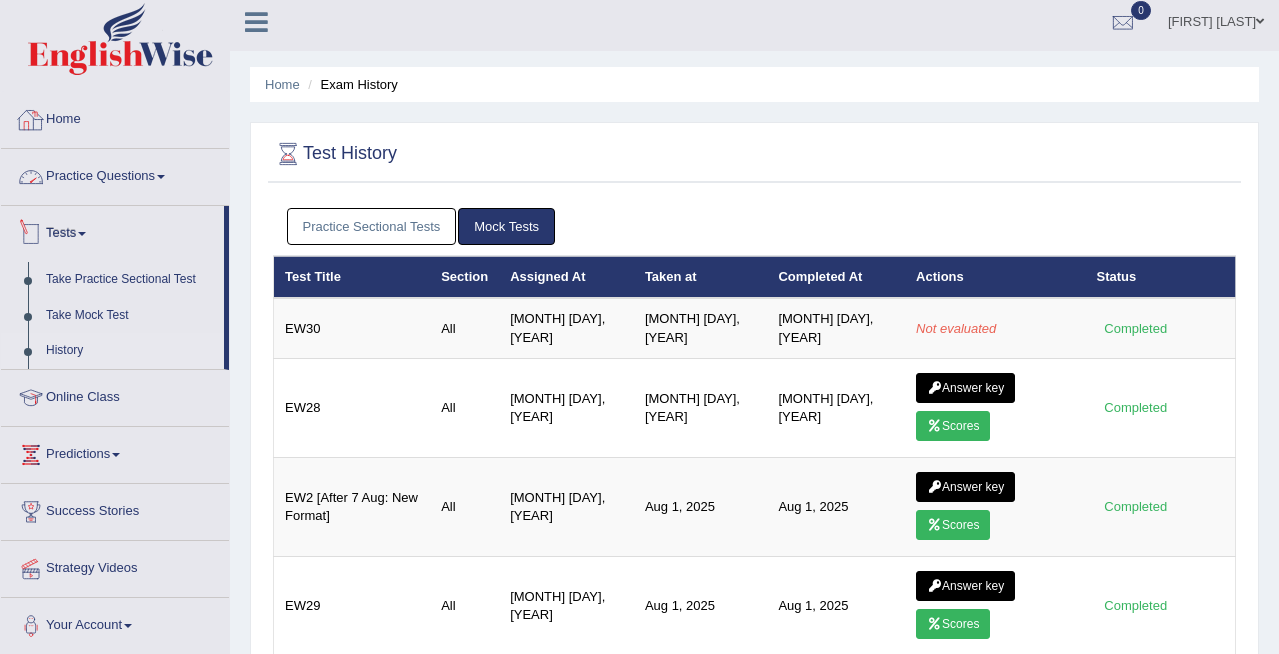 click on "Home" at bounding box center [115, 117] 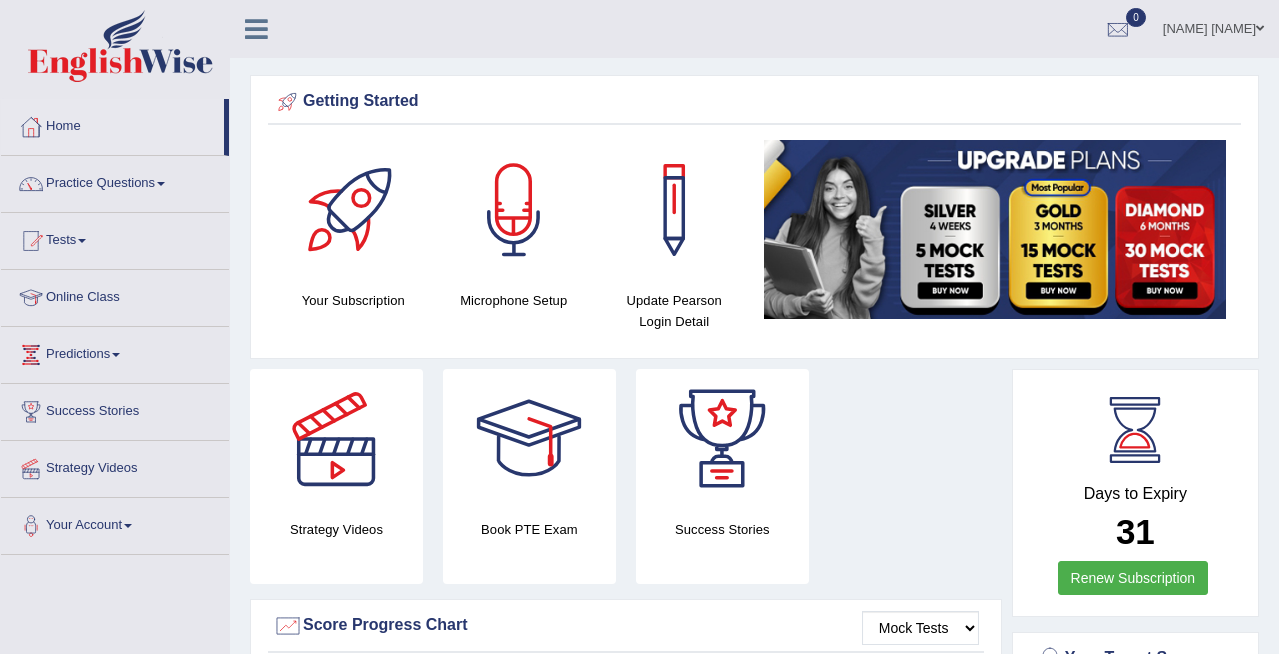 scroll, scrollTop: 0, scrollLeft: 0, axis: both 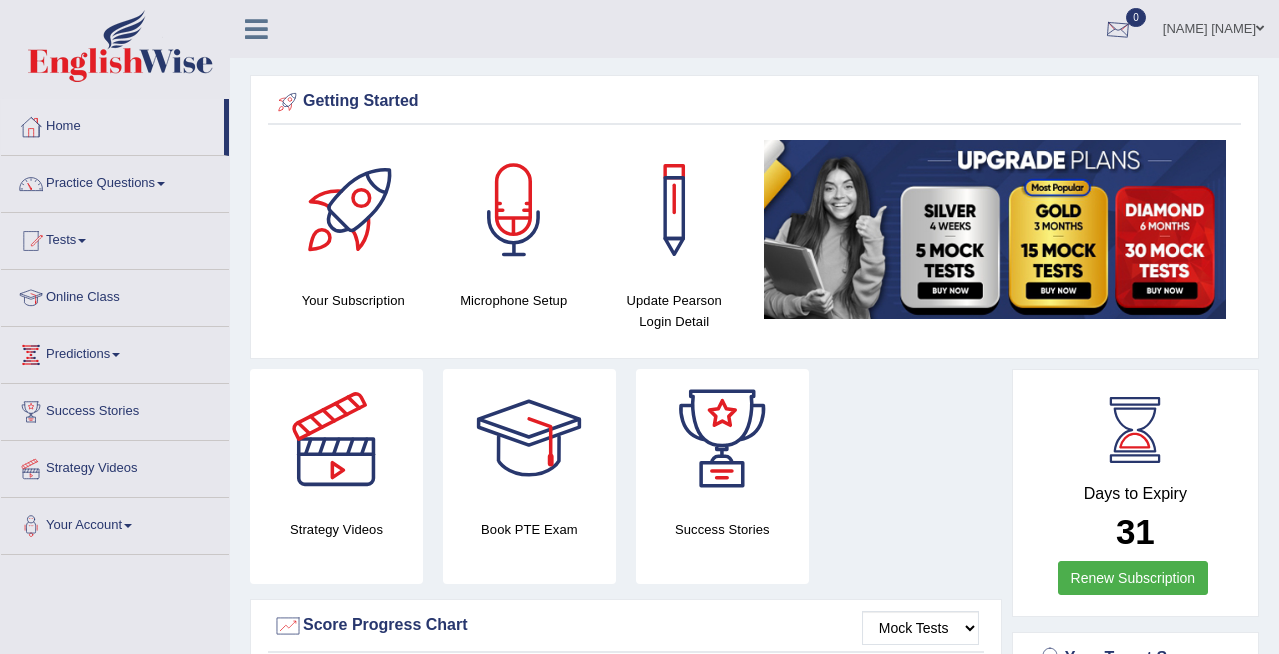click at bounding box center (1118, 30) 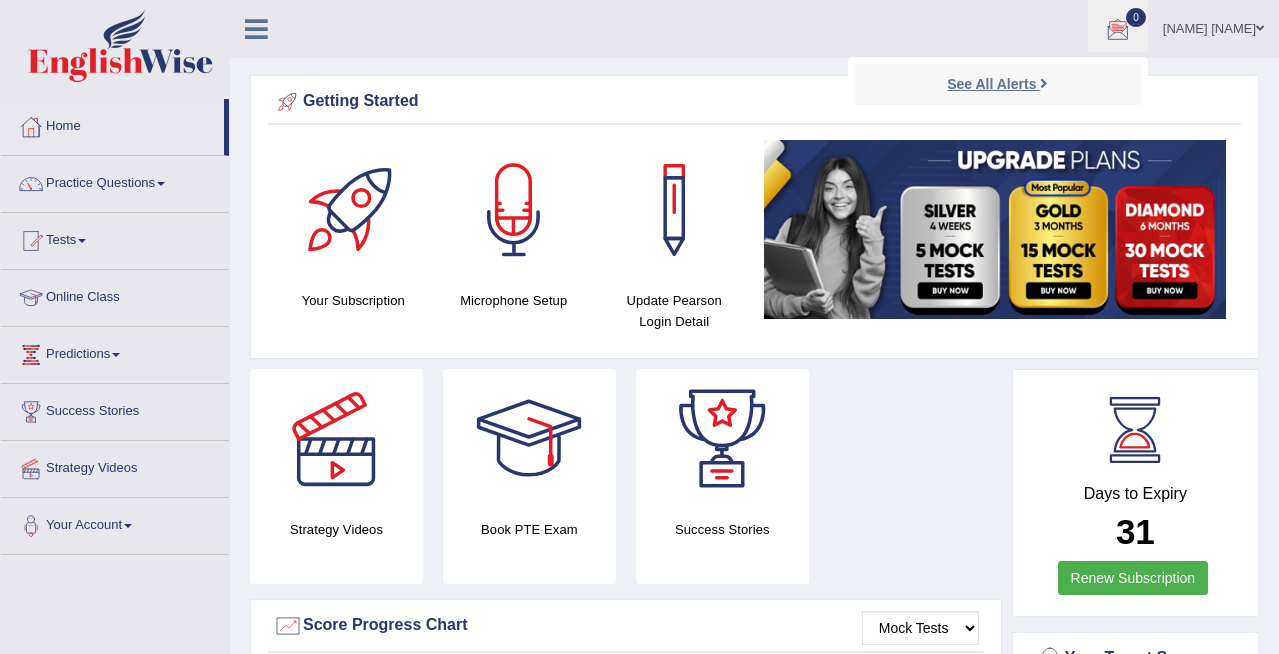 click on "See All Alerts" at bounding box center [997, 84] 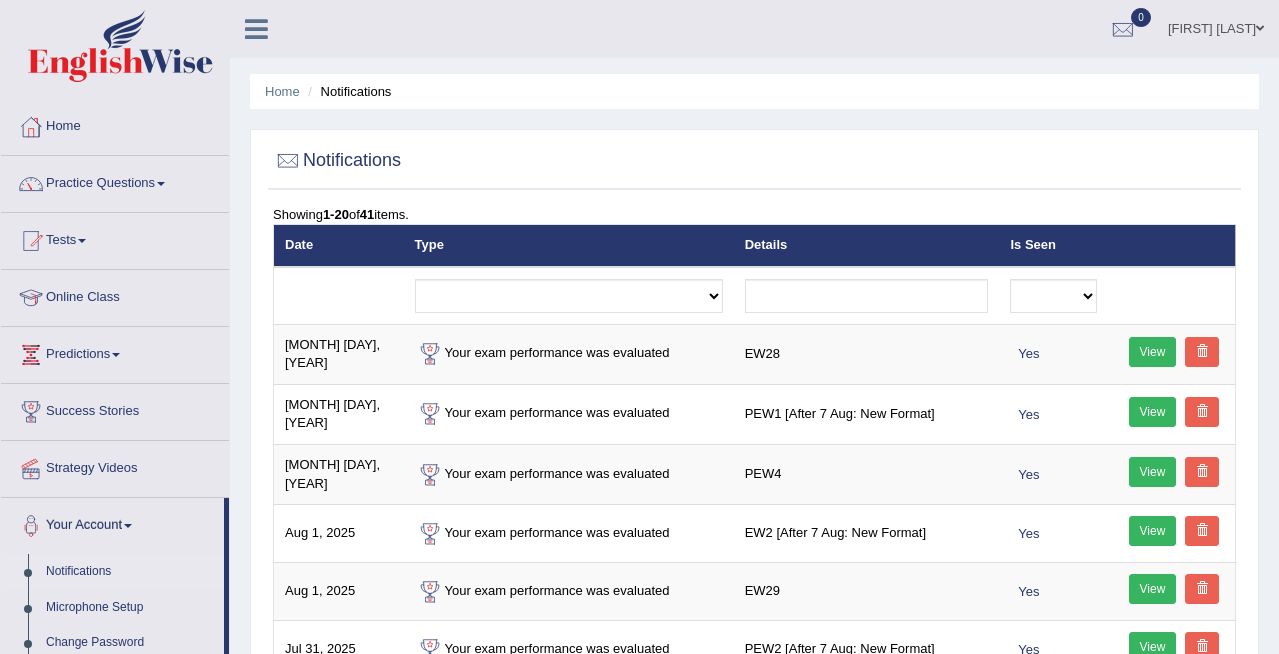 scroll, scrollTop: 0, scrollLeft: 0, axis: both 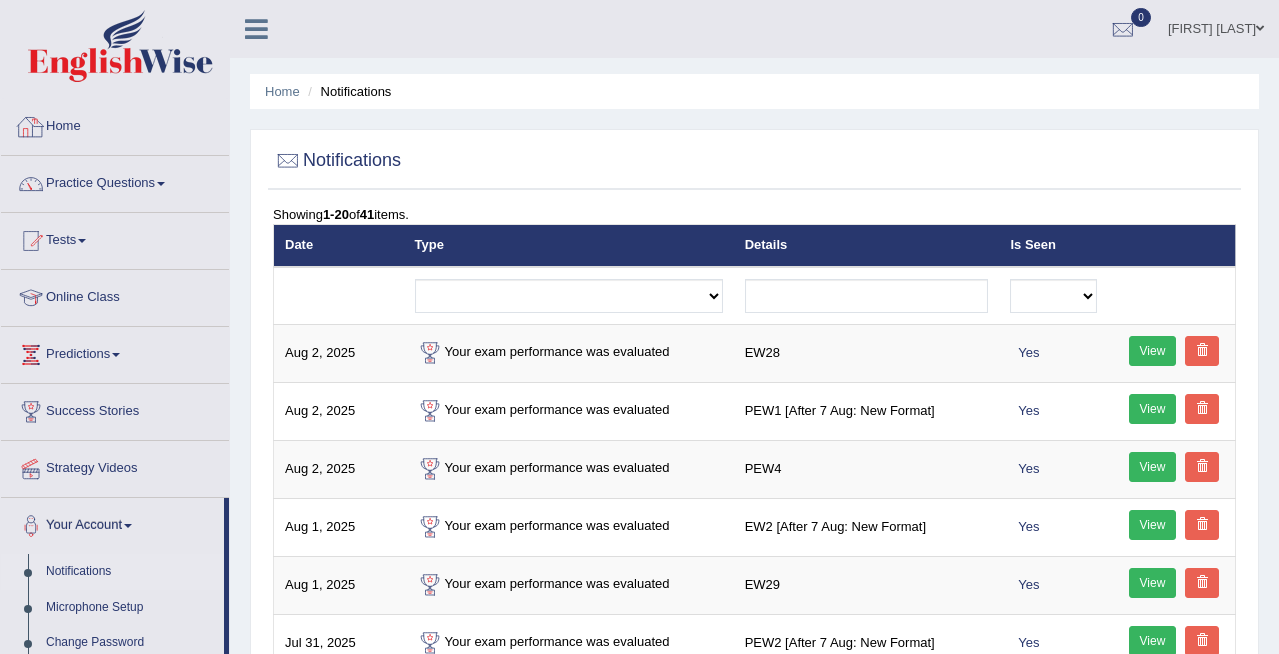 click on "Home" at bounding box center (115, 124) 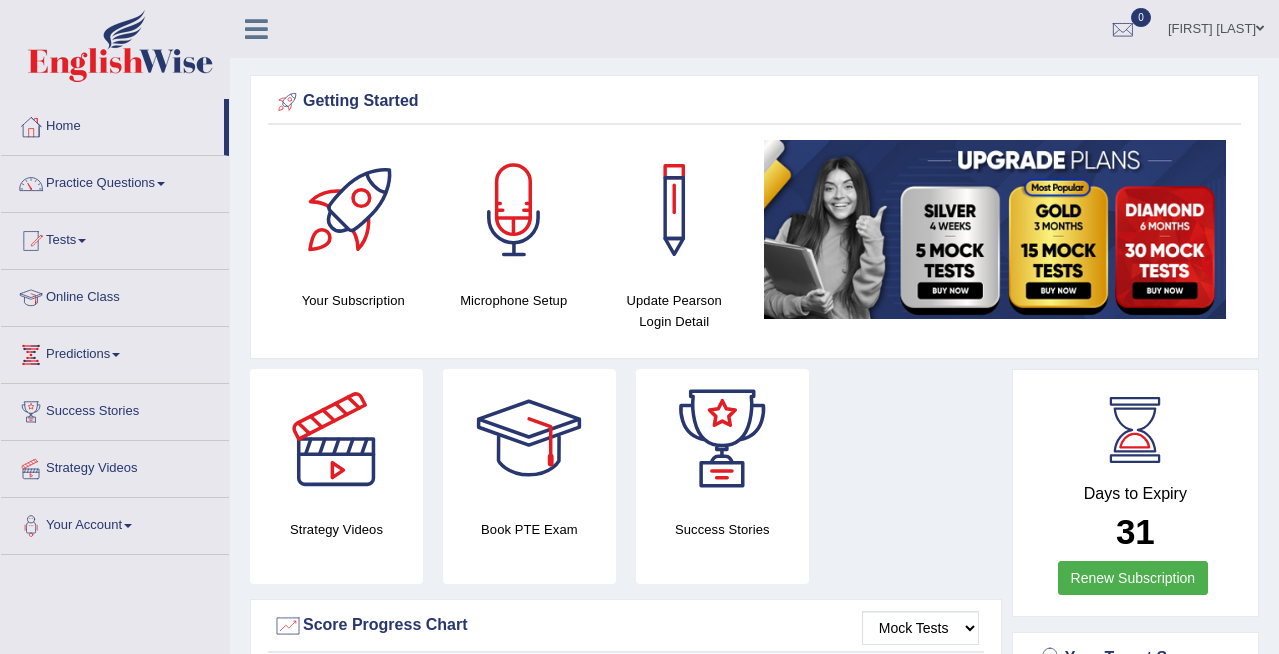scroll, scrollTop: 0, scrollLeft: 0, axis: both 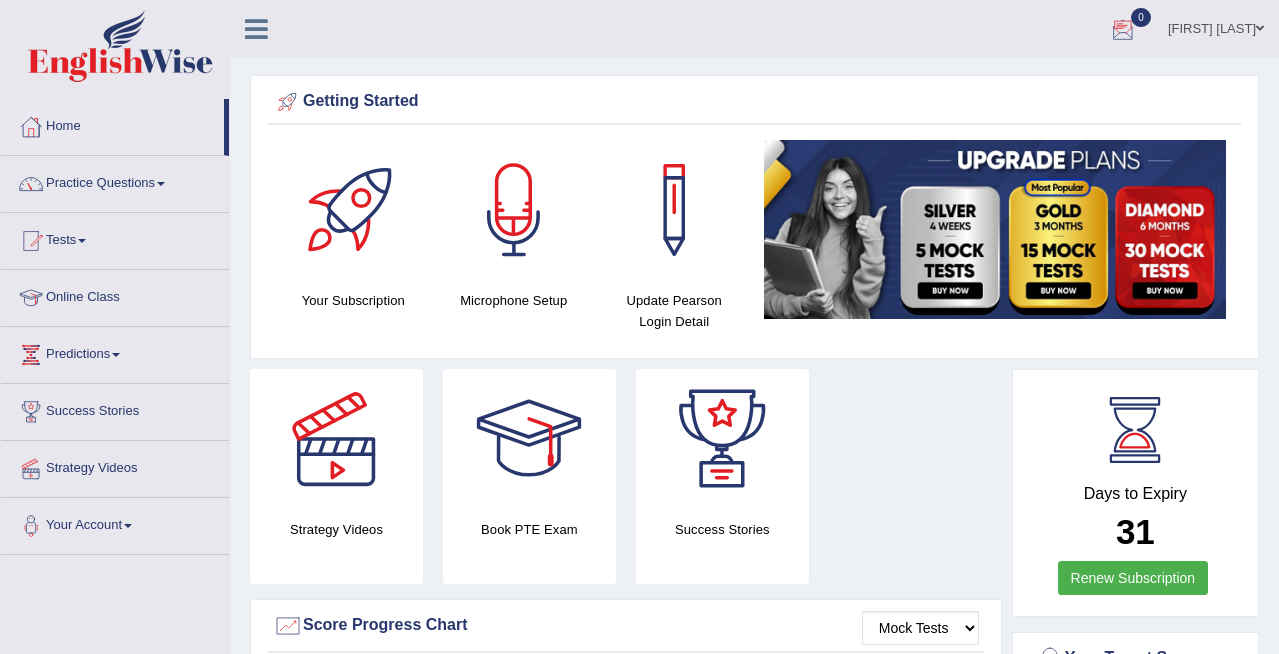 click at bounding box center (1123, 30) 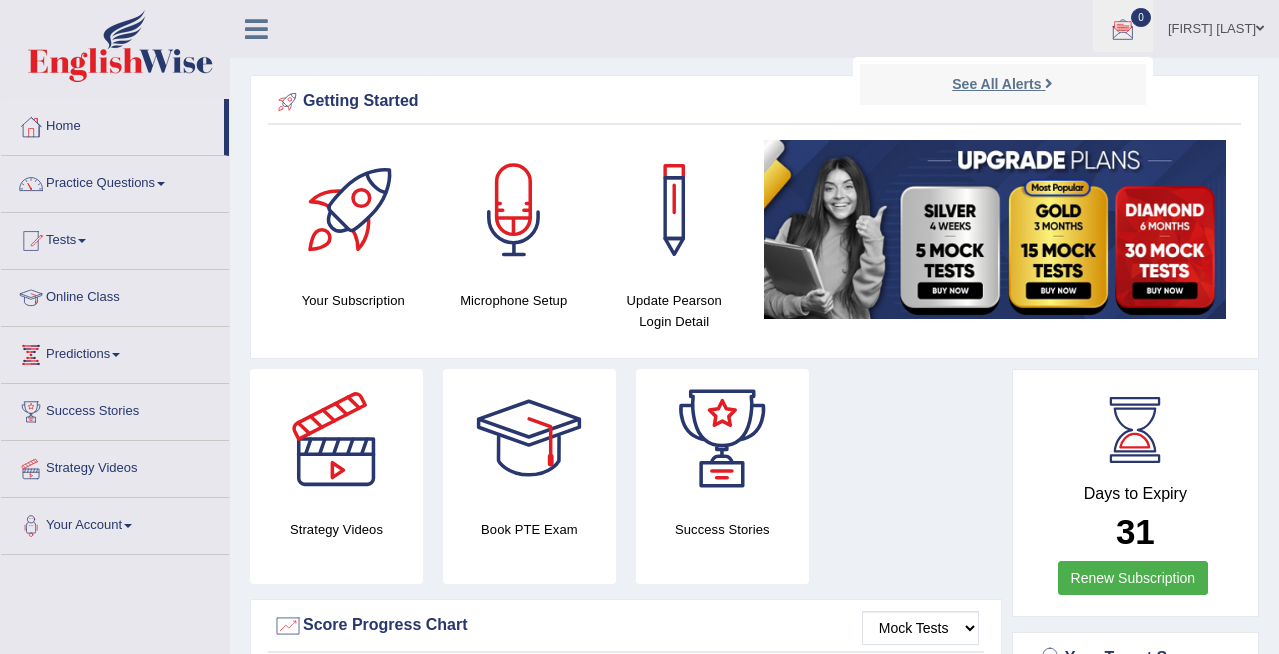 click on "See All Alerts" at bounding box center [996, 84] 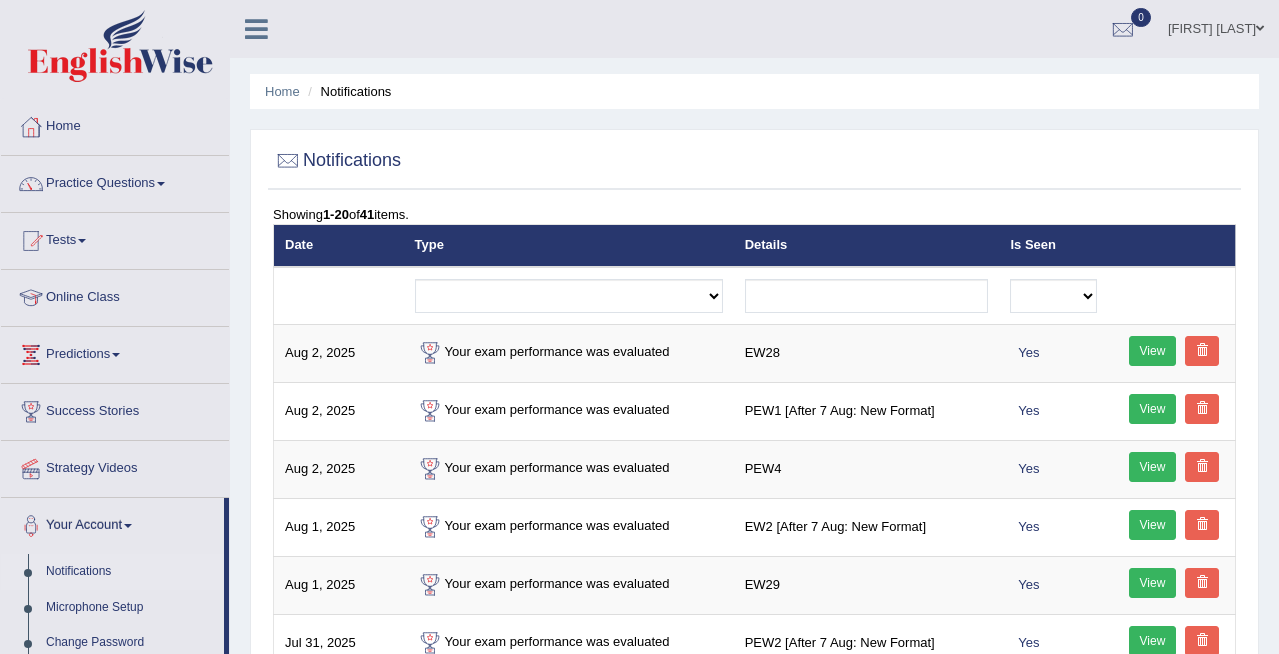 scroll, scrollTop: 0, scrollLeft: 0, axis: both 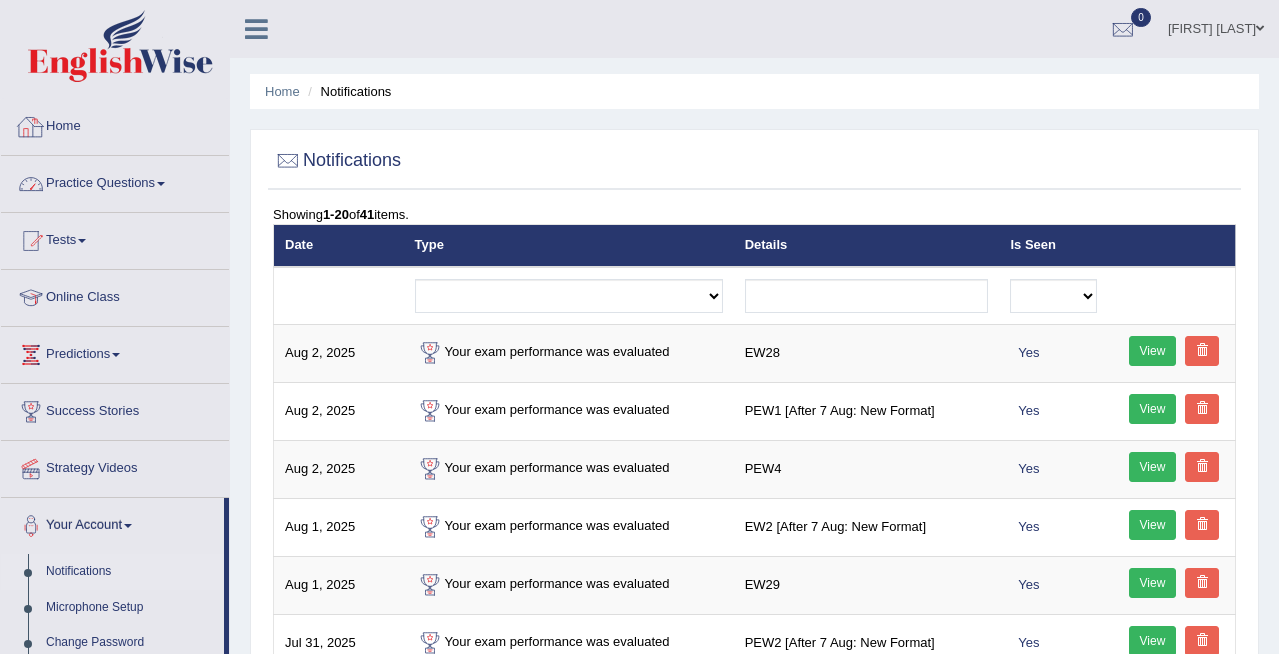 click on "Home" at bounding box center [115, 124] 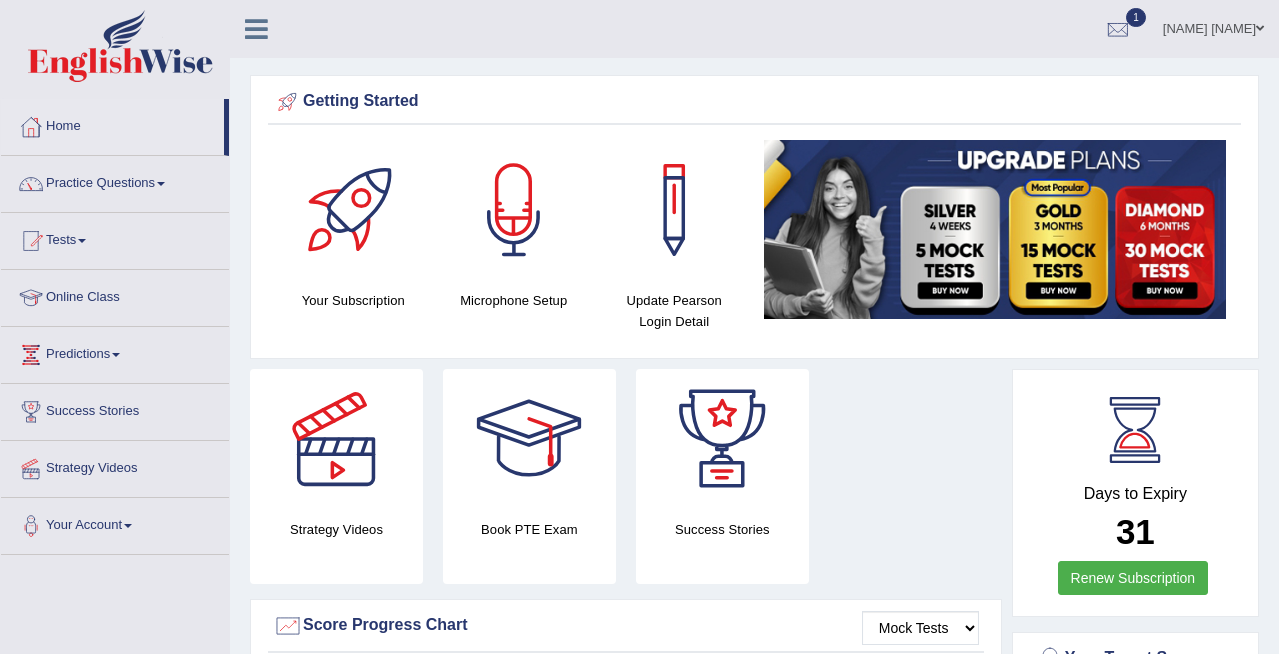 scroll, scrollTop: 0, scrollLeft: 0, axis: both 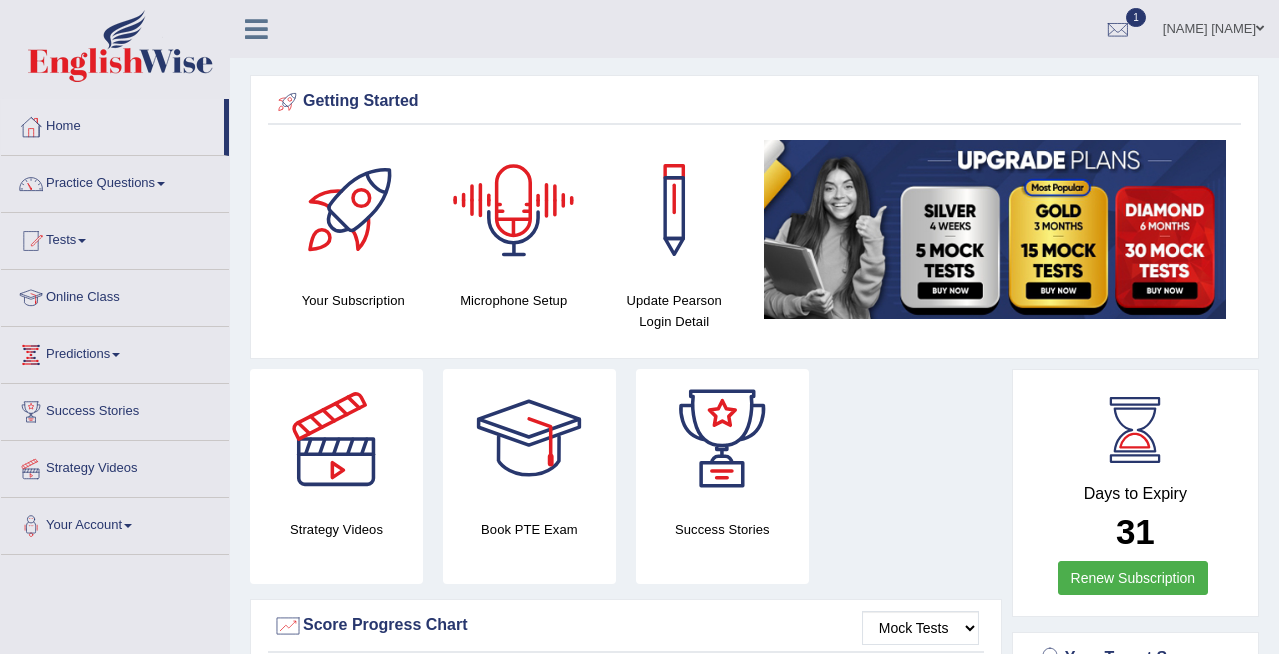 click on "1" at bounding box center (1118, 26) 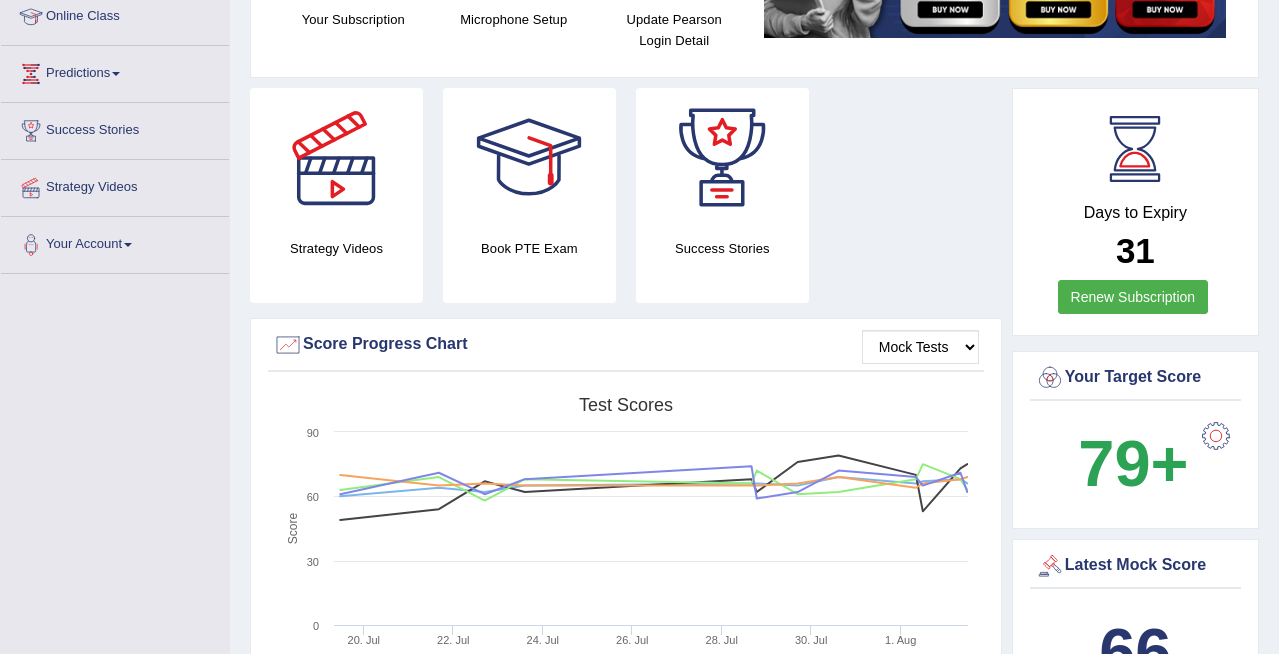 scroll, scrollTop: 0, scrollLeft: 0, axis: both 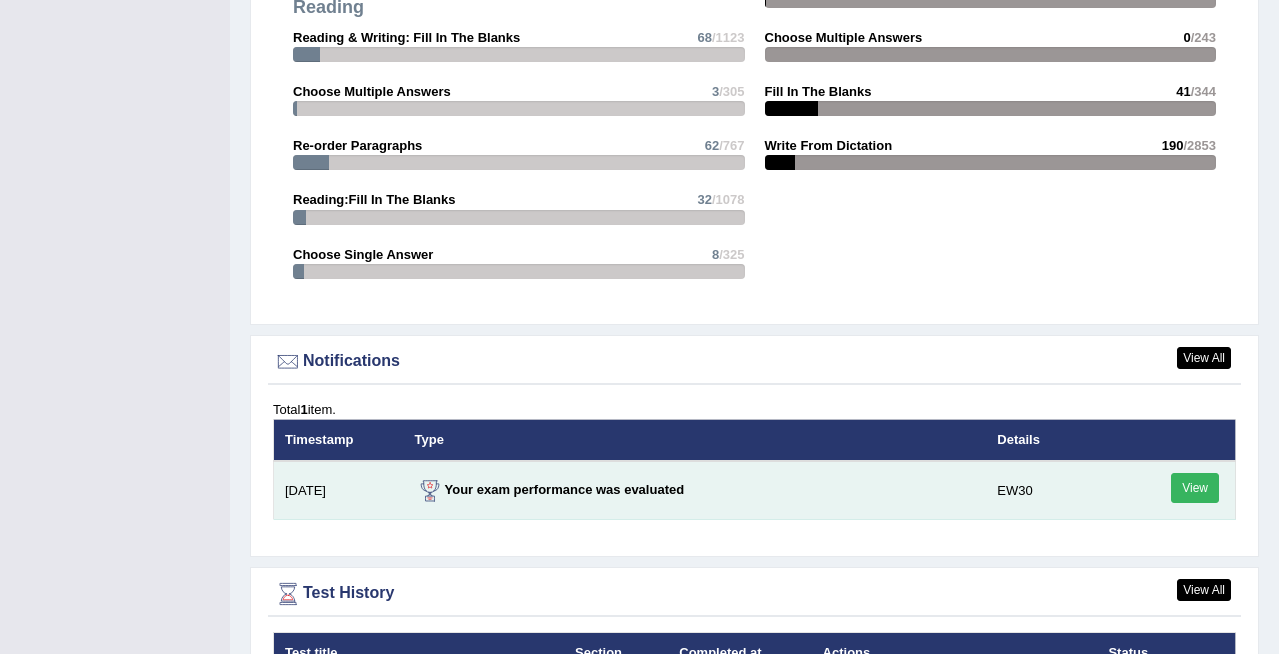 click on "View" at bounding box center [1195, 488] 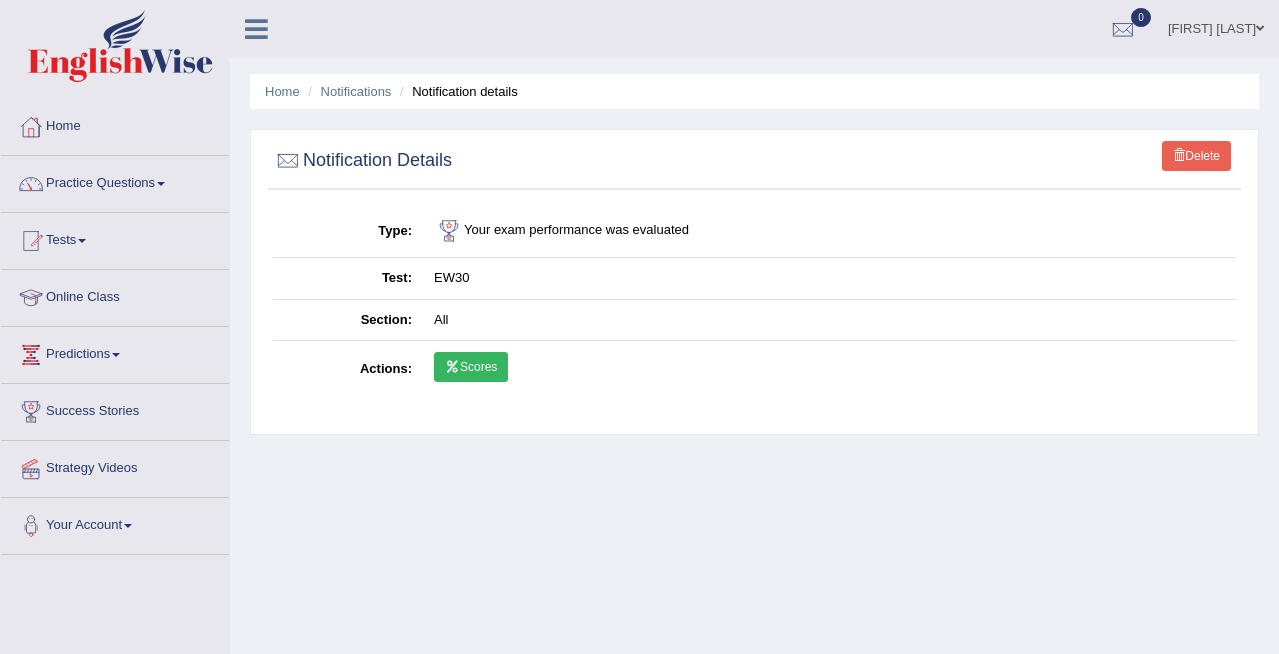 scroll, scrollTop: 0, scrollLeft: 0, axis: both 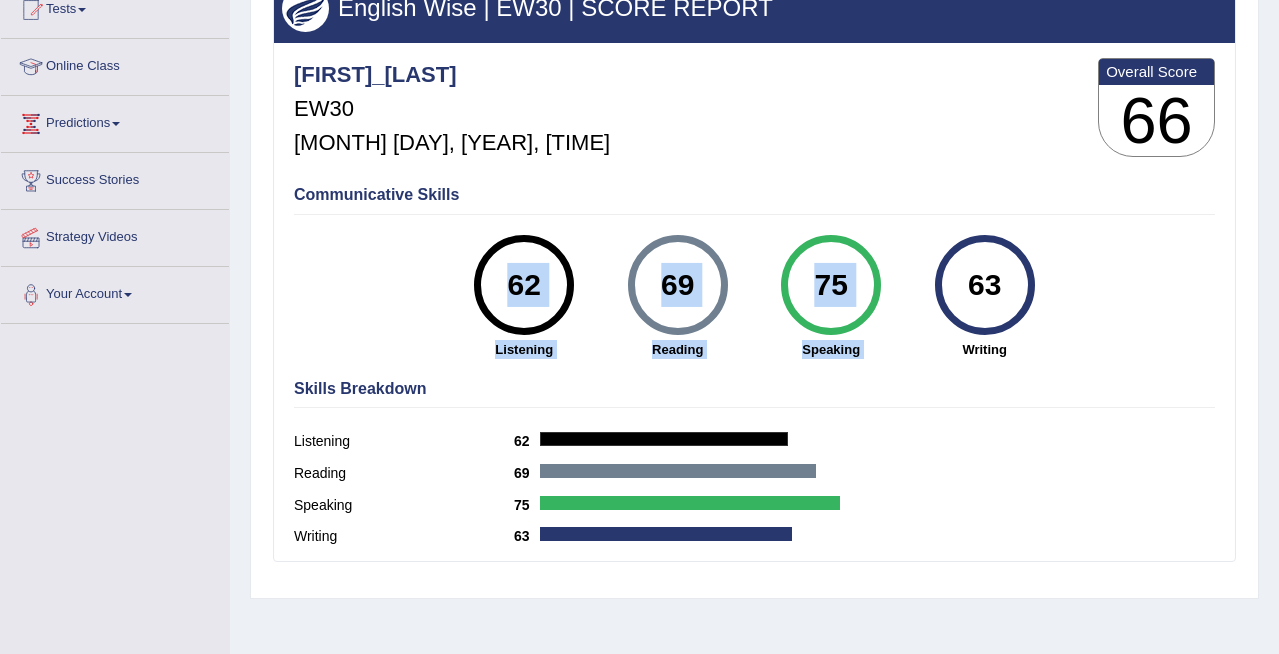 drag, startPoint x: 1028, startPoint y: 250, endPoint x: 1078, endPoint y: 355, distance: 116.297035 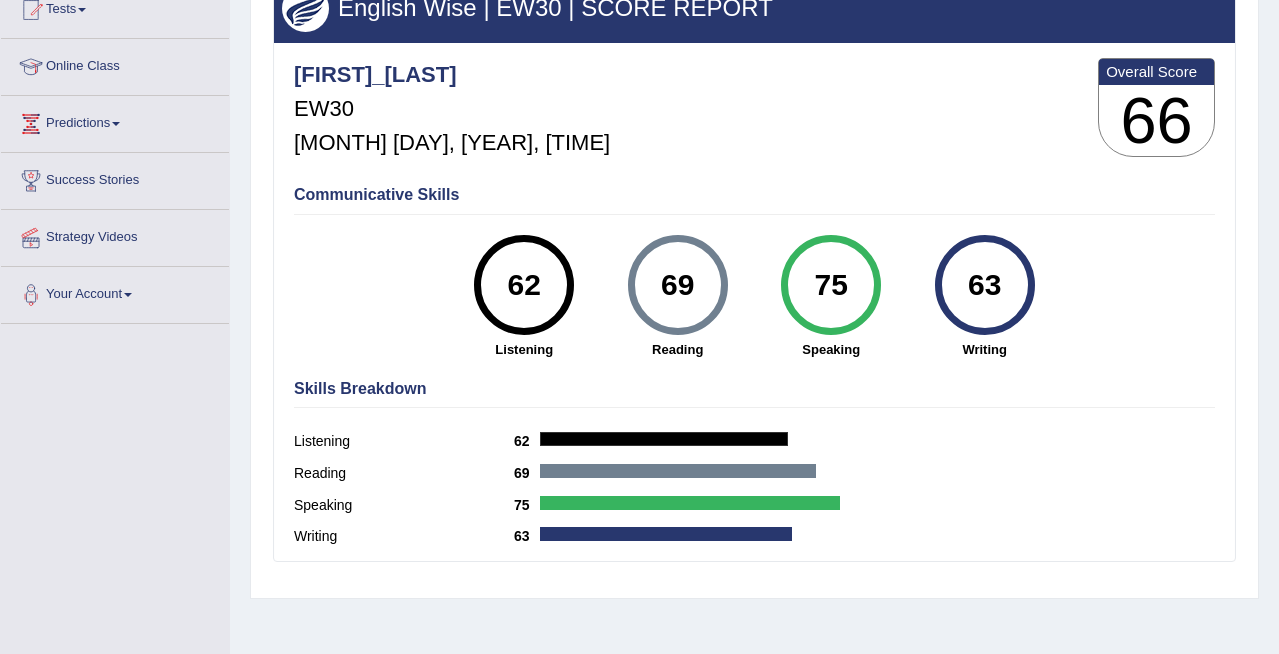 drag, startPoint x: 1078, startPoint y: 355, endPoint x: 1128, endPoint y: 348, distance: 50.48762 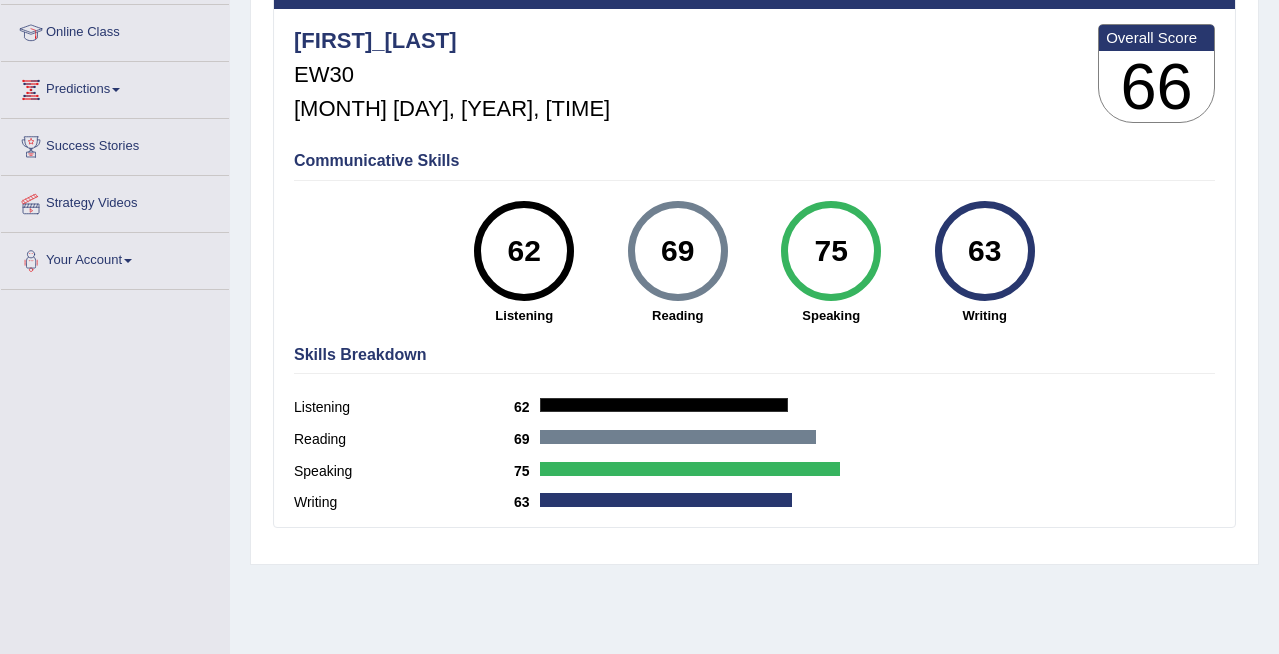 scroll, scrollTop: 269, scrollLeft: 0, axis: vertical 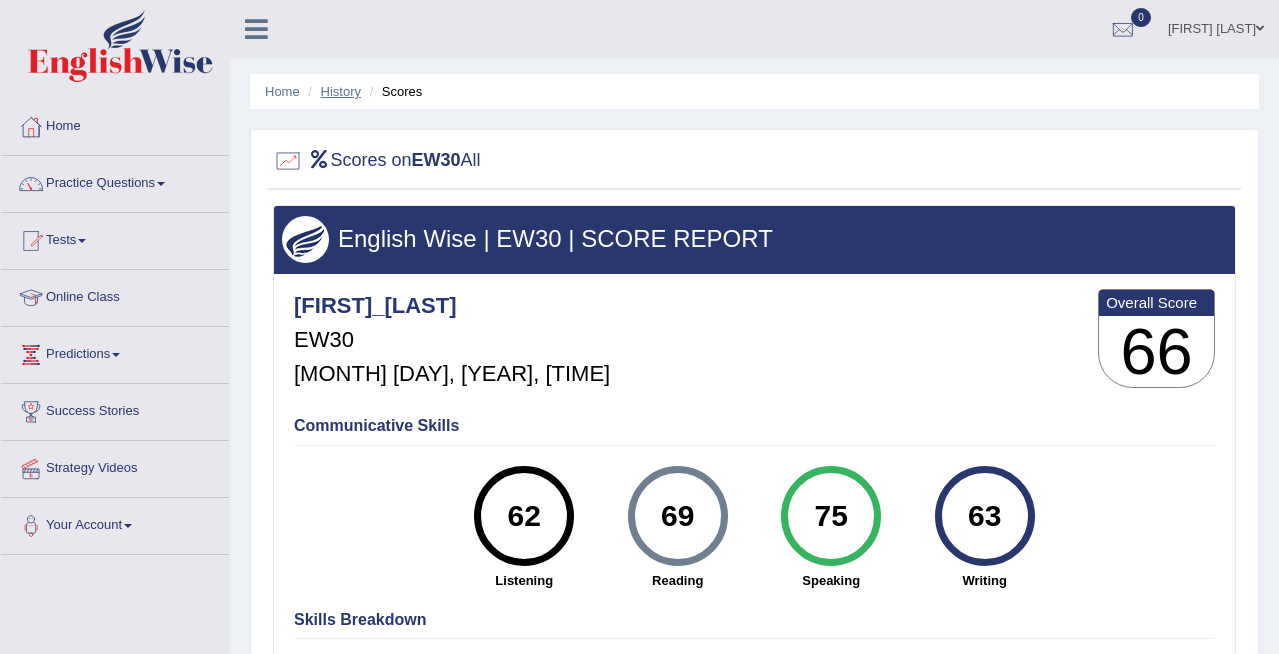 click on "History" at bounding box center [341, 91] 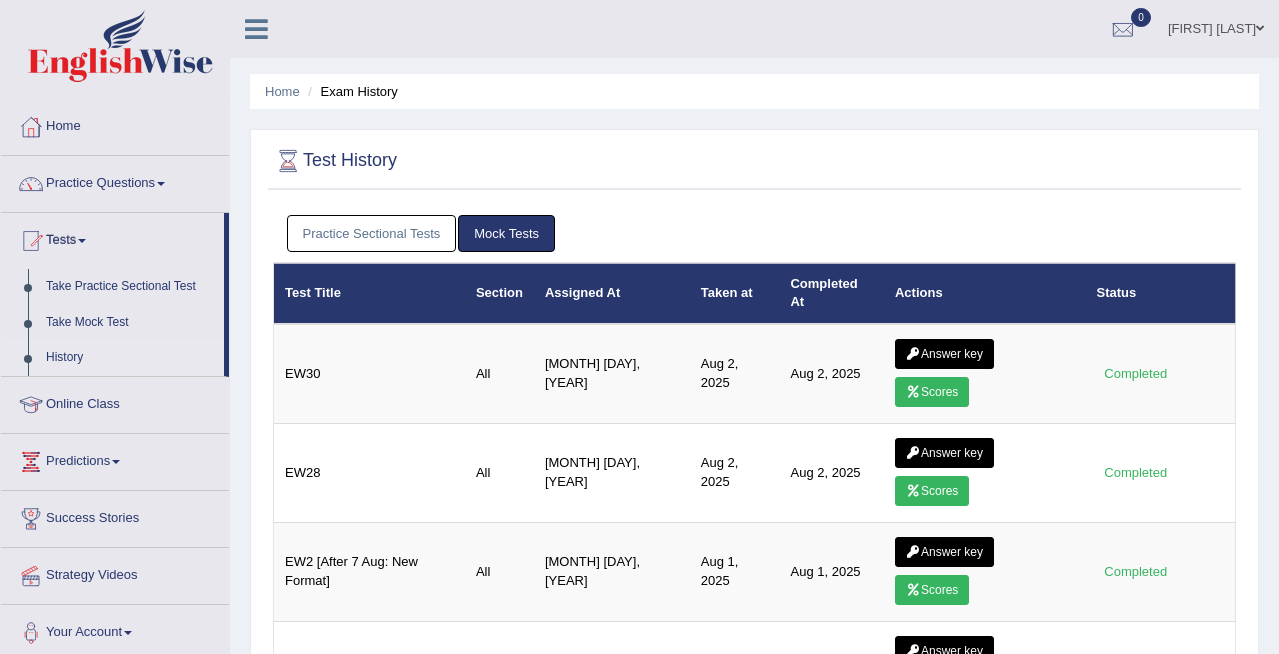 scroll, scrollTop: 0, scrollLeft: 0, axis: both 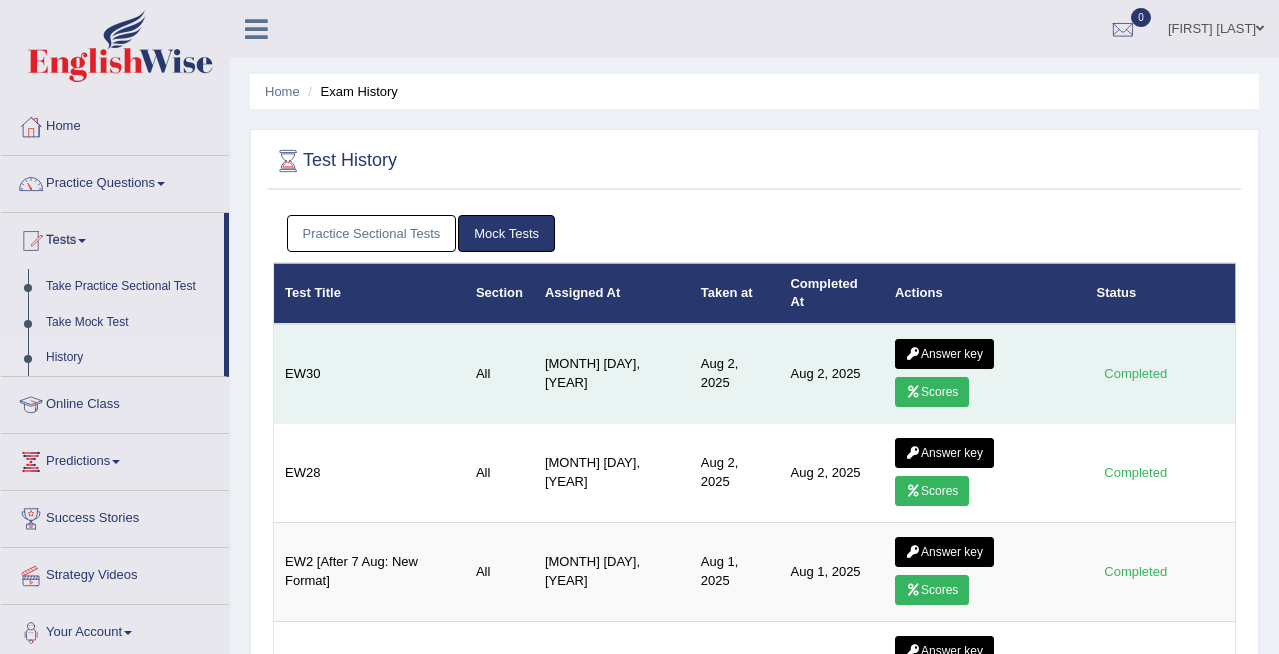 click at bounding box center (913, 354) 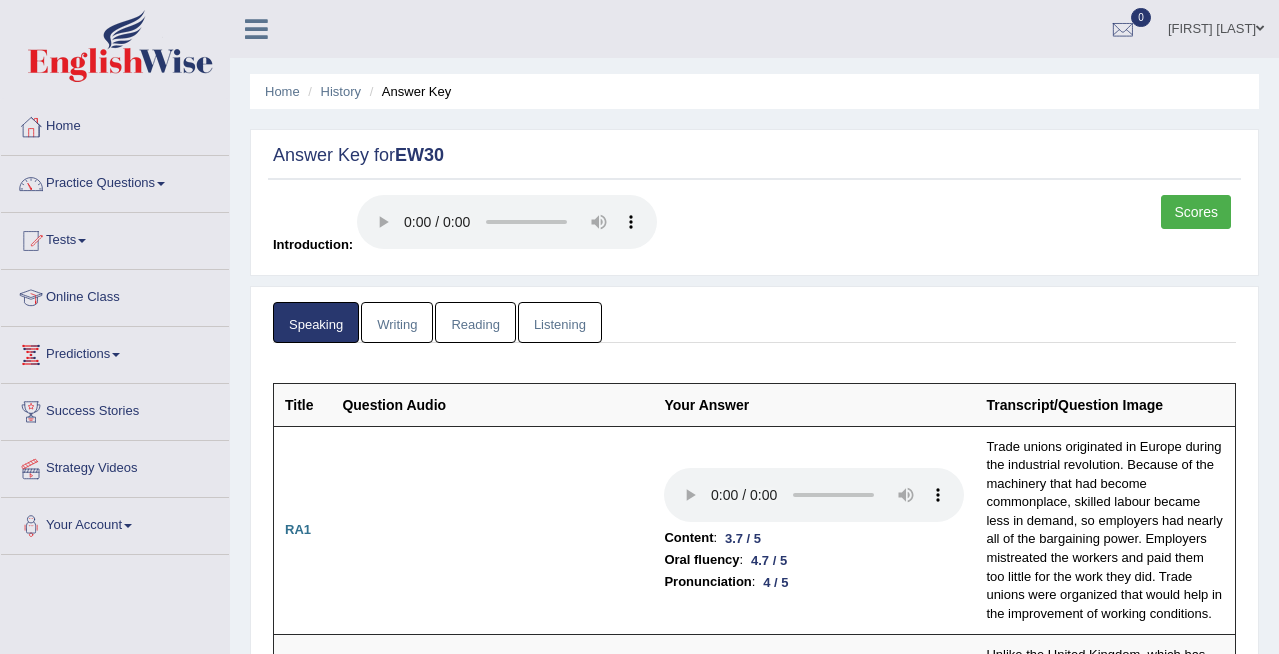 scroll, scrollTop: 0, scrollLeft: 0, axis: both 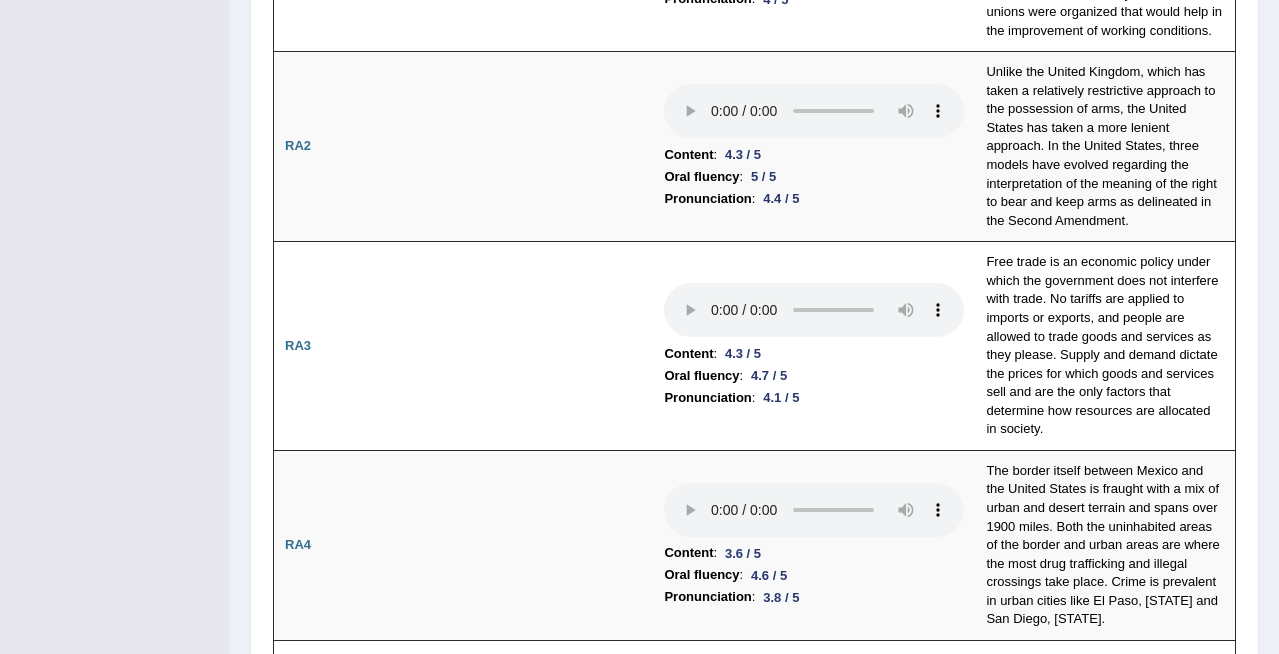 drag, startPoint x: 1292, startPoint y: 78, endPoint x: 1293, endPoint y: 159, distance: 81.00617 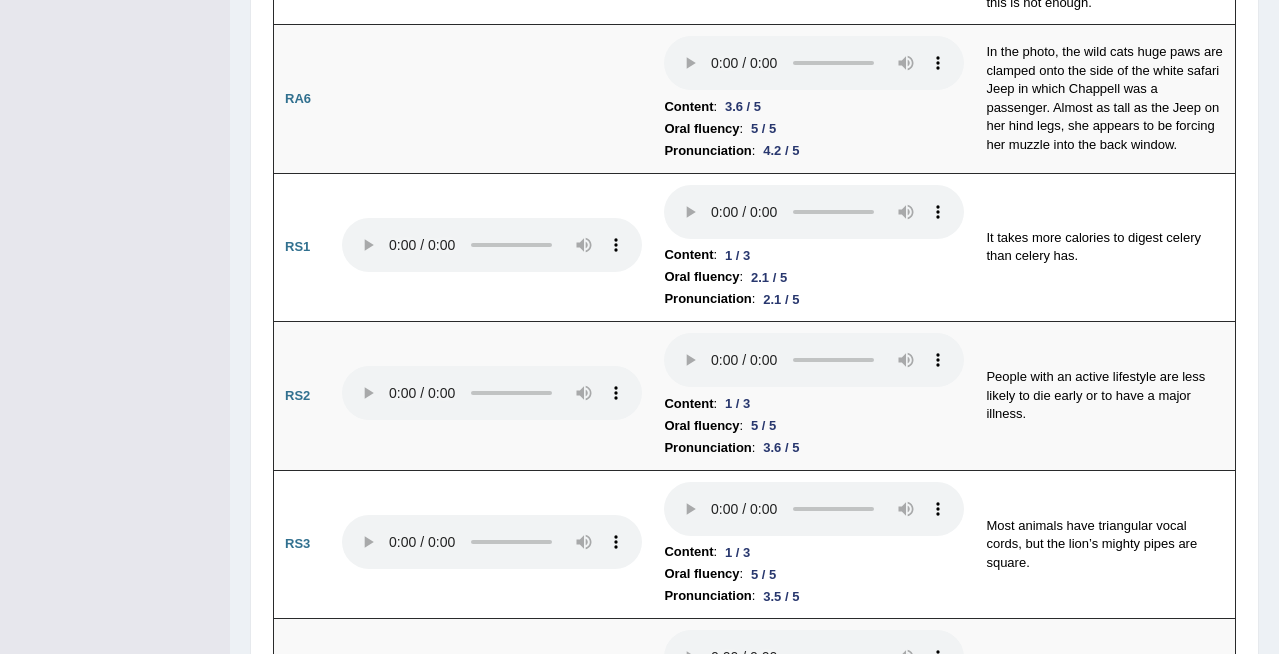scroll, scrollTop: 1404, scrollLeft: 0, axis: vertical 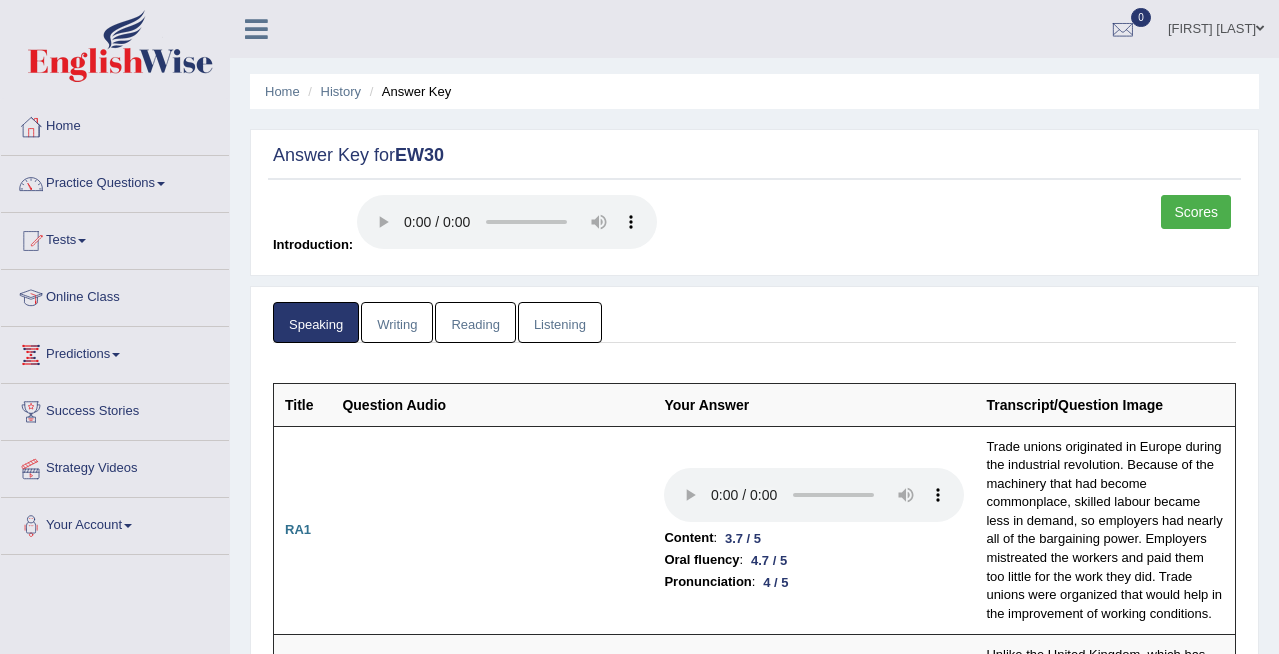 click on "Writing" at bounding box center [397, 322] 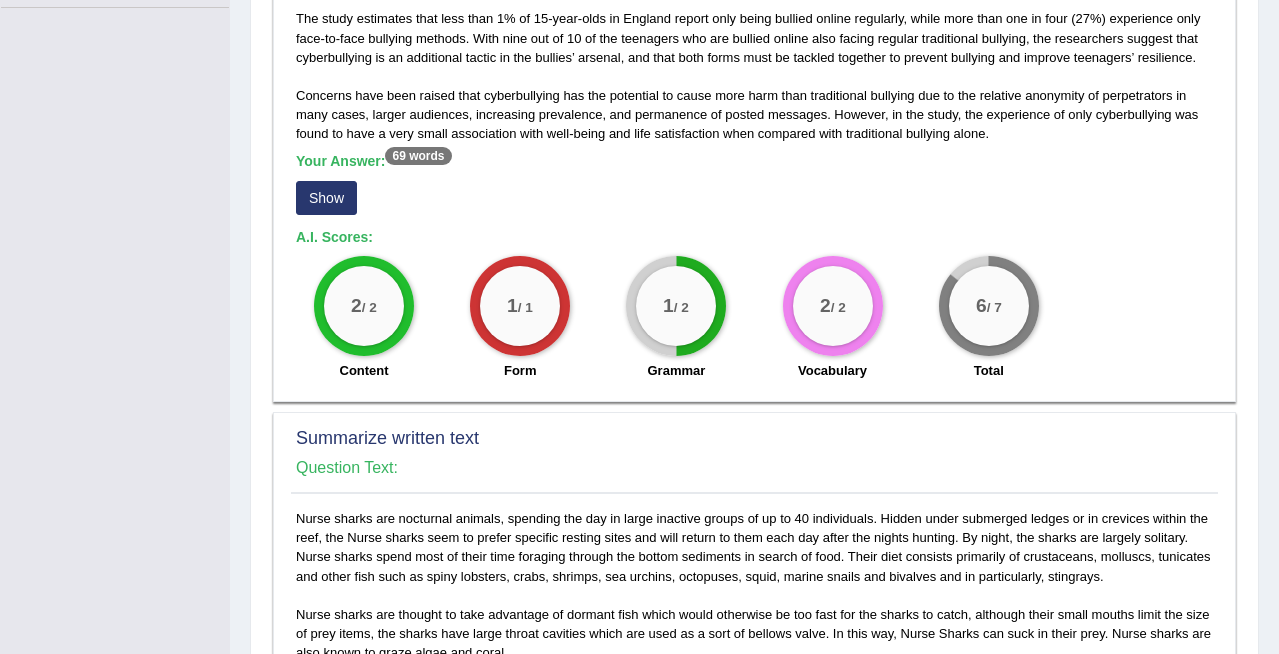 scroll, scrollTop: 487, scrollLeft: 0, axis: vertical 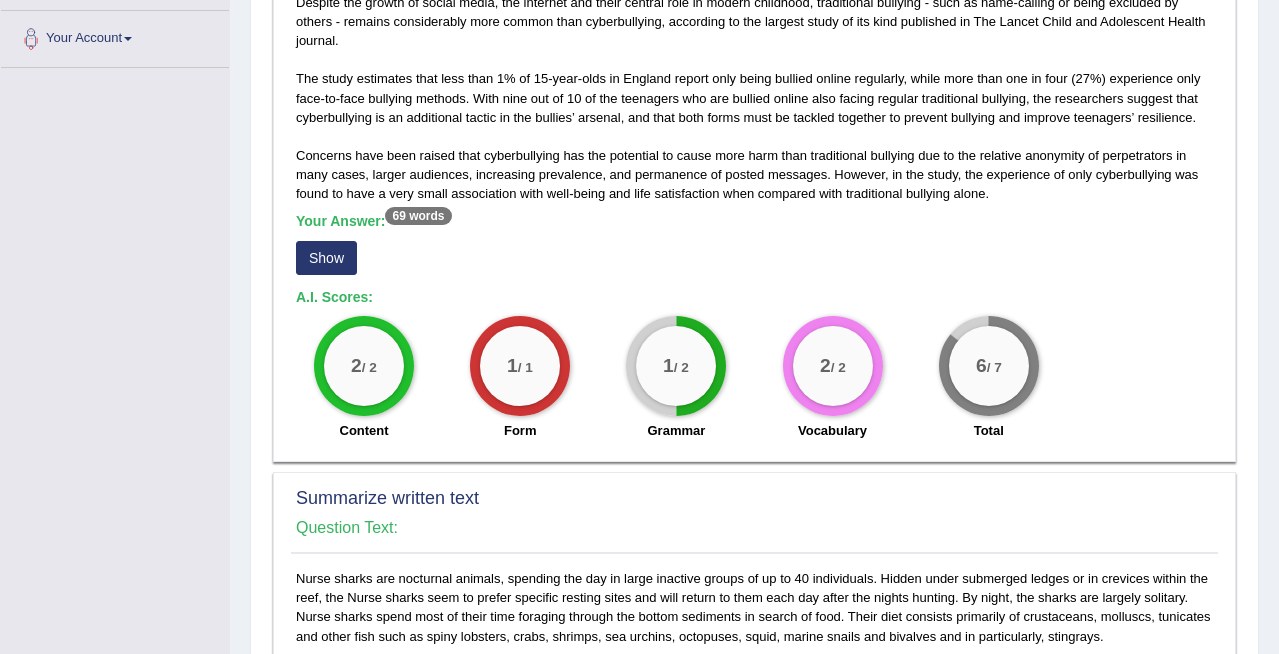 click on "Your Answer:  69 words Show" at bounding box center (754, 246) 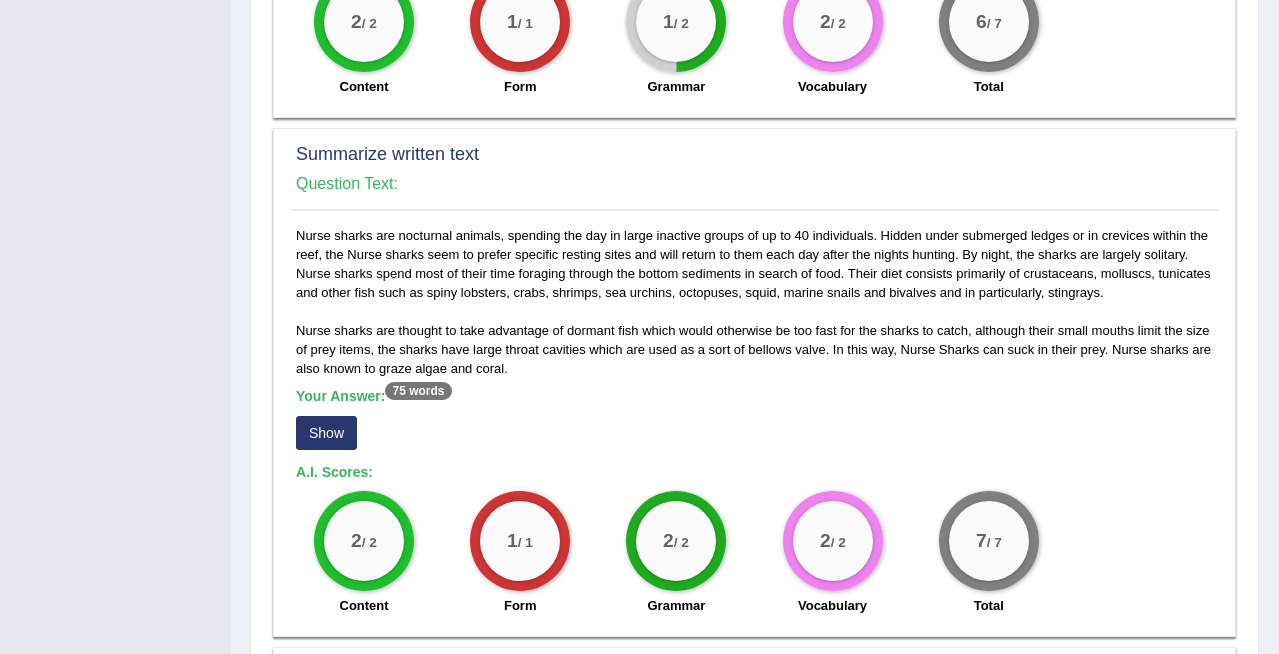 scroll, scrollTop: 964, scrollLeft: 0, axis: vertical 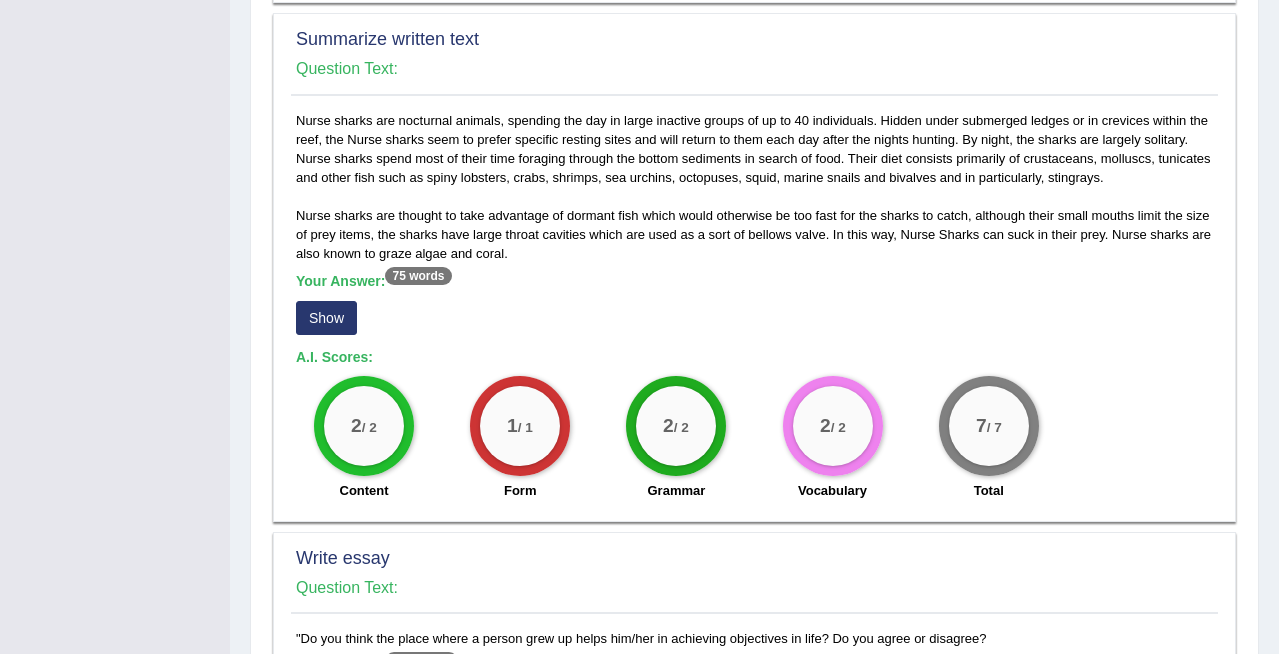 click on "Show" at bounding box center [326, 318] 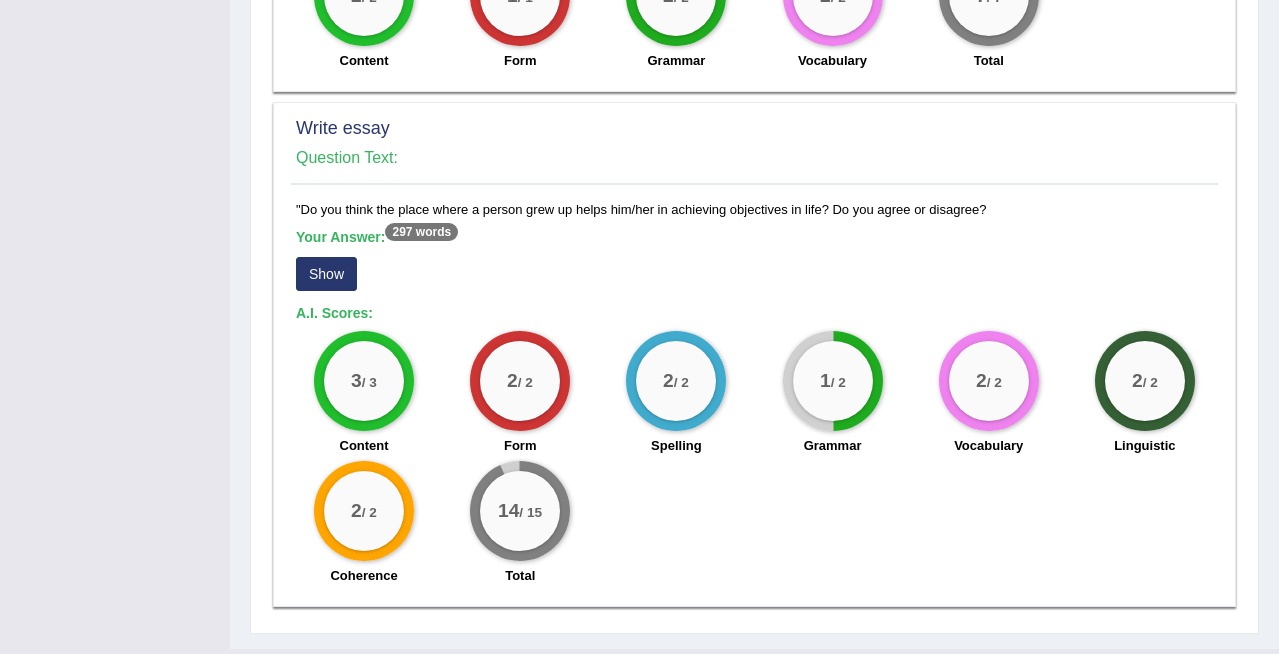 scroll, scrollTop: 1457, scrollLeft: 0, axis: vertical 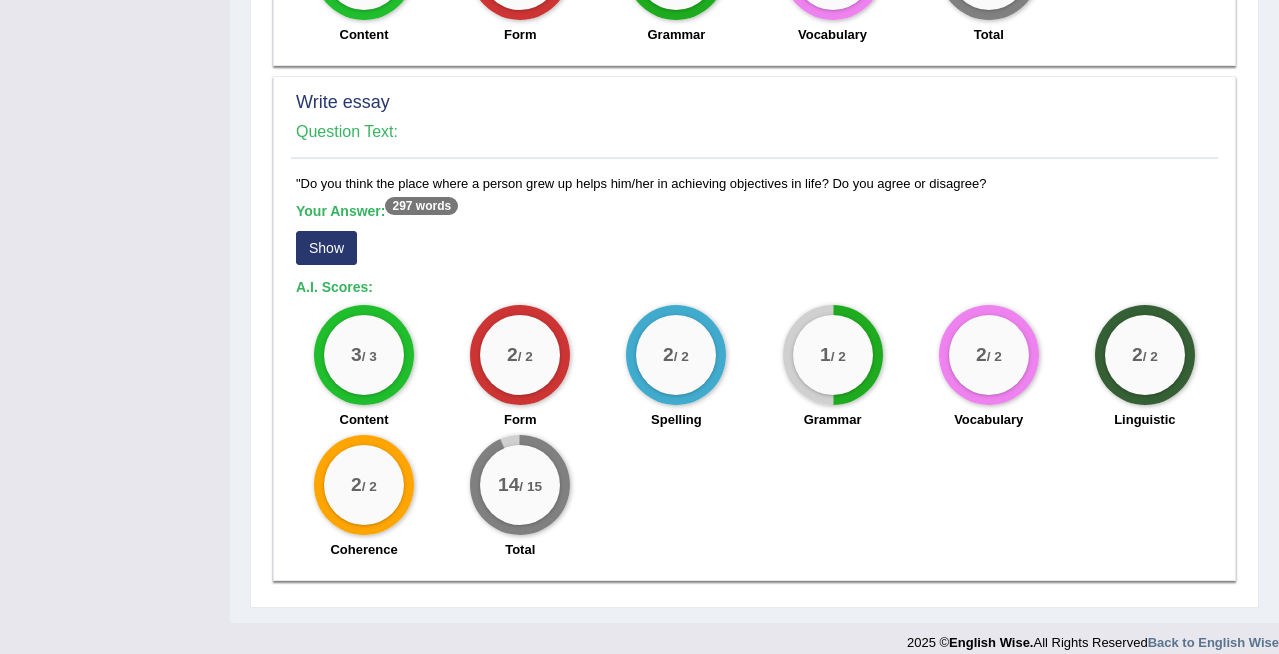 click on "Show" at bounding box center (326, 248) 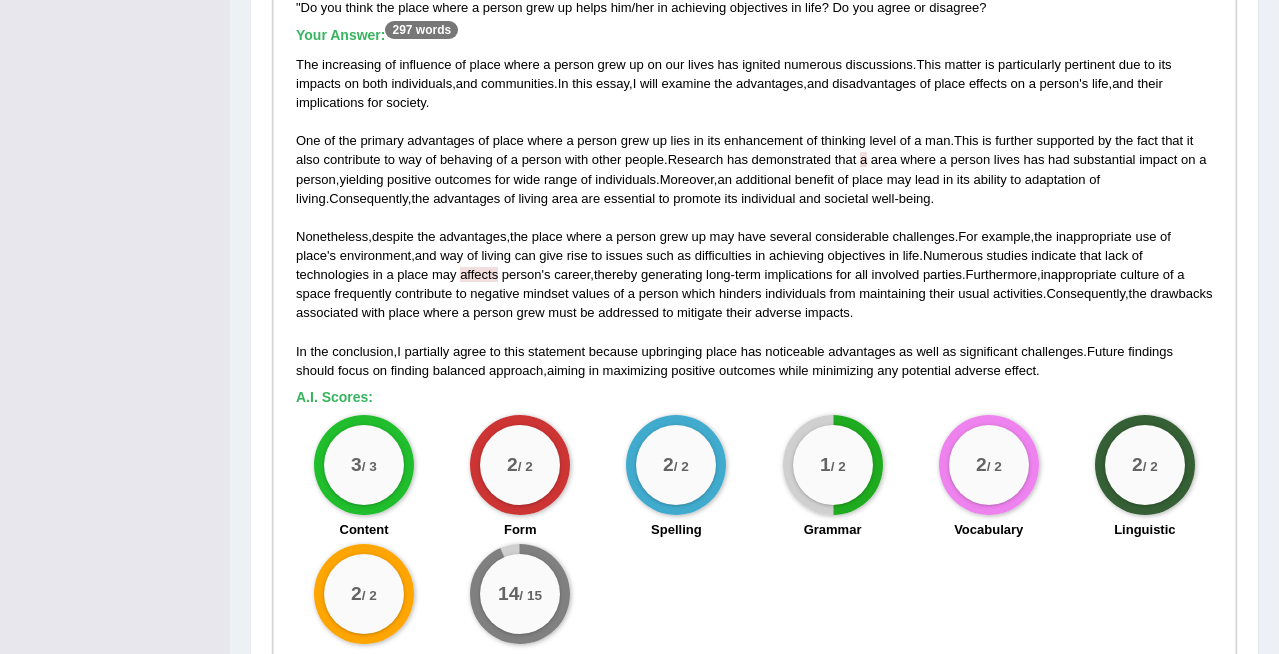 scroll, scrollTop: 1726, scrollLeft: 0, axis: vertical 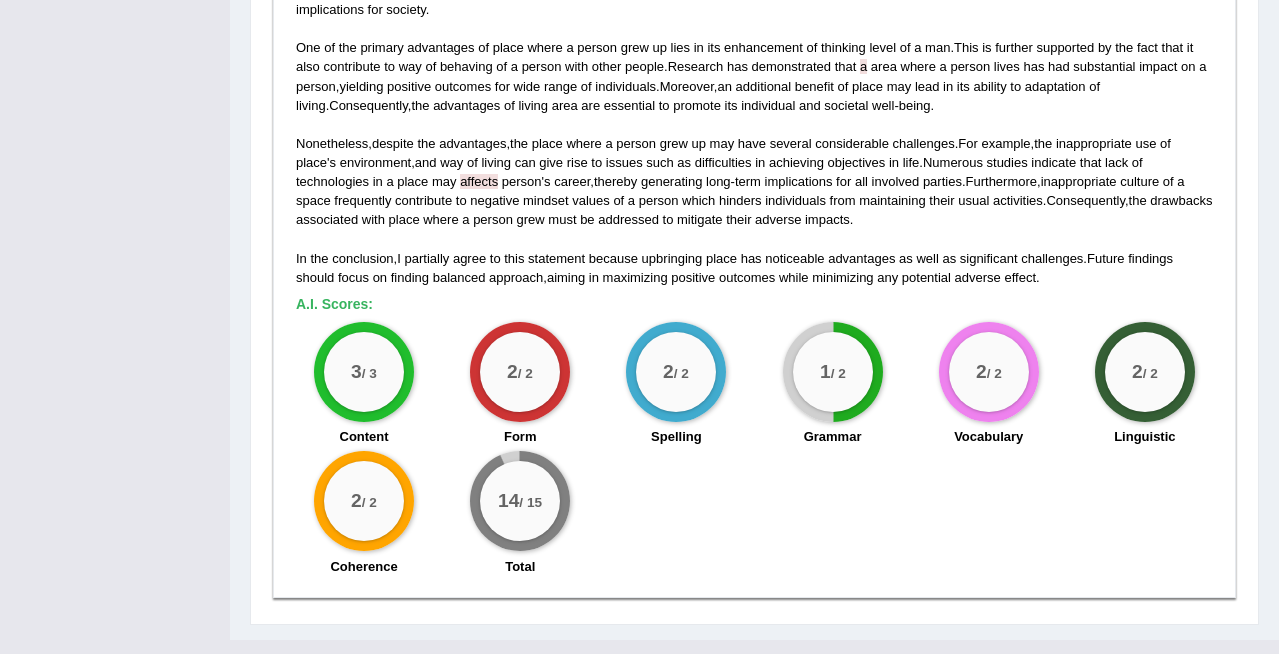 click on "affects" at bounding box center [479, 181] 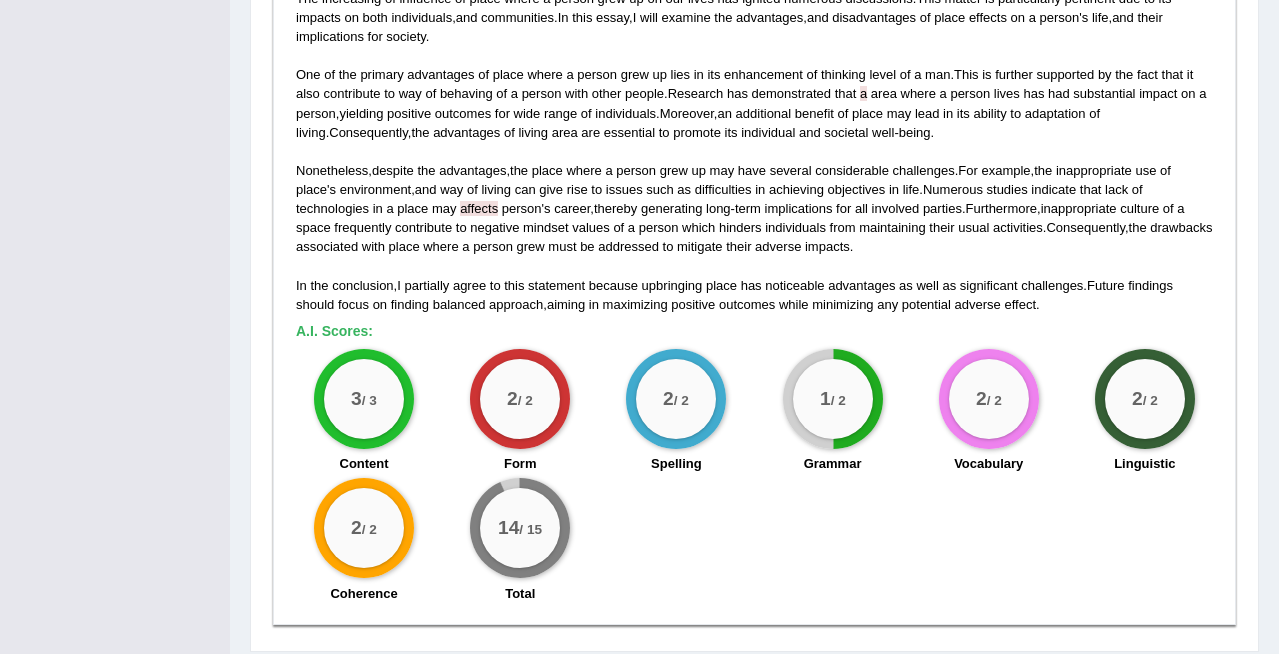 scroll, scrollTop: 0, scrollLeft: 0, axis: both 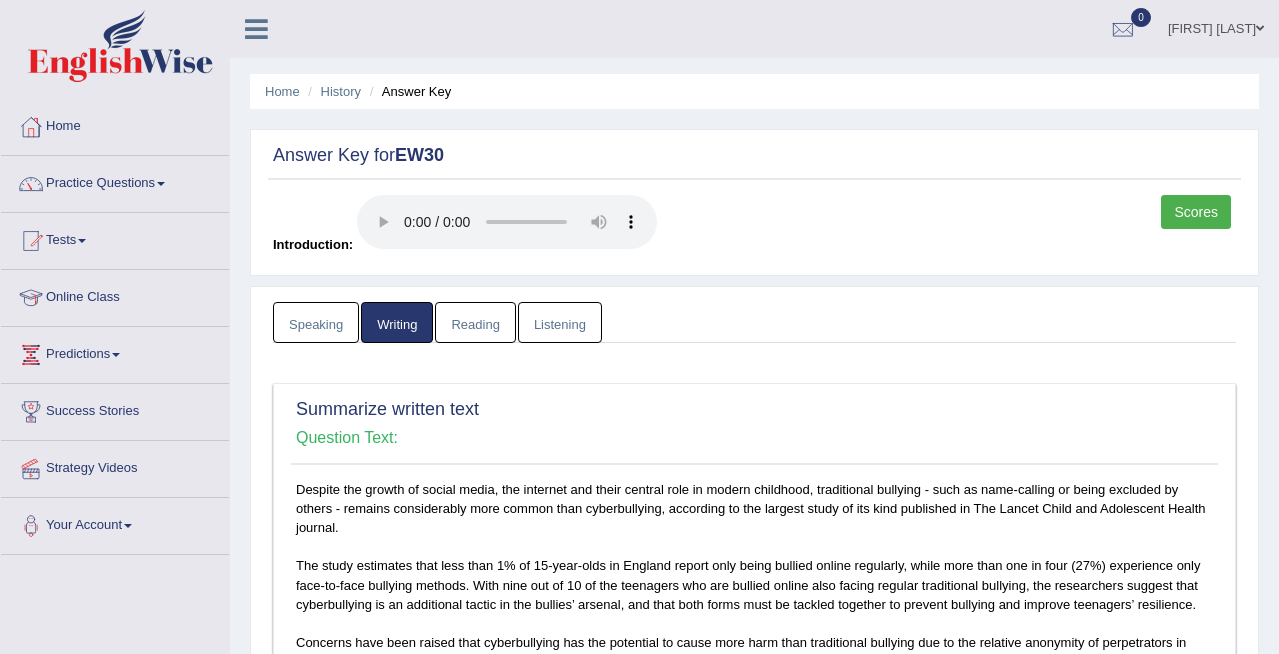 click on "Reading" at bounding box center (475, 322) 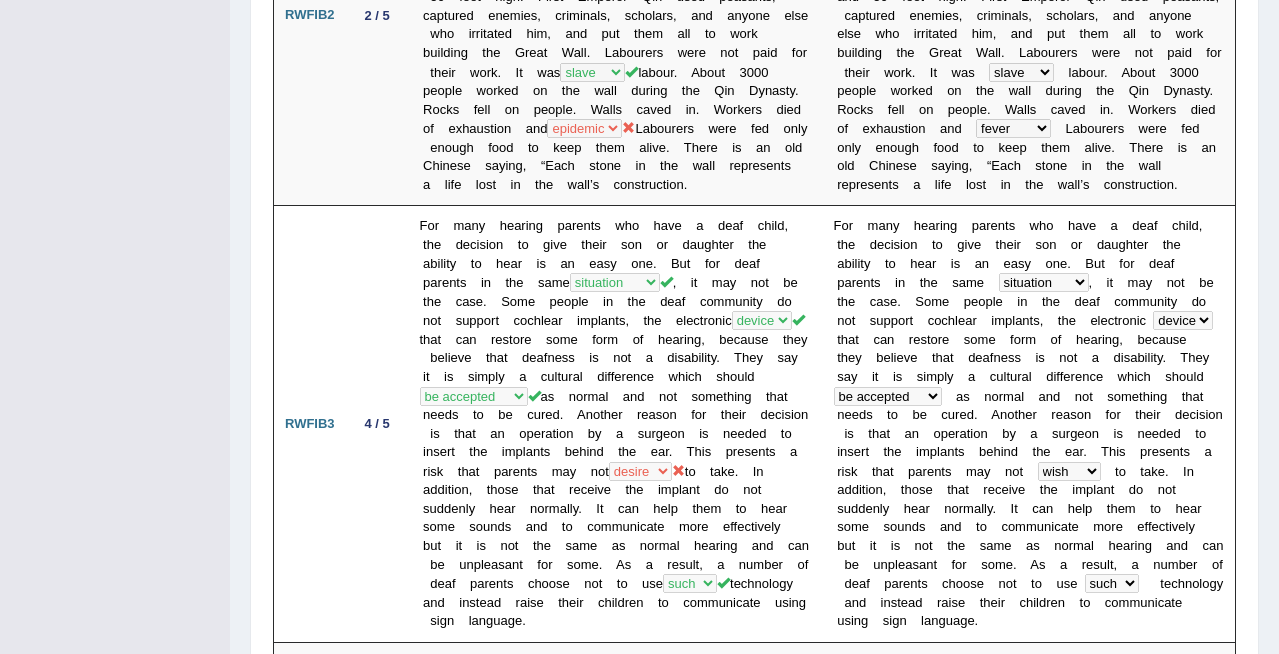 scroll, scrollTop: 1299, scrollLeft: 0, axis: vertical 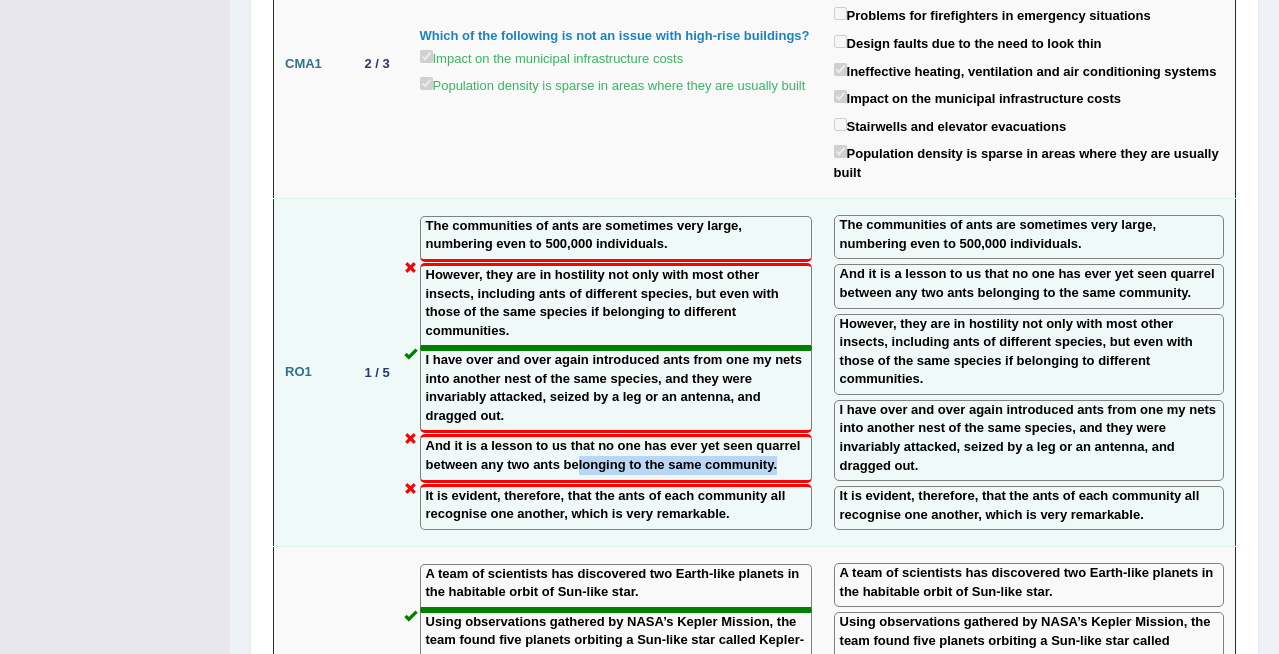 drag, startPoint x: 577, startPoint y: 446, endPoint x: 521, endPoint y: 461, distance: 57.974133 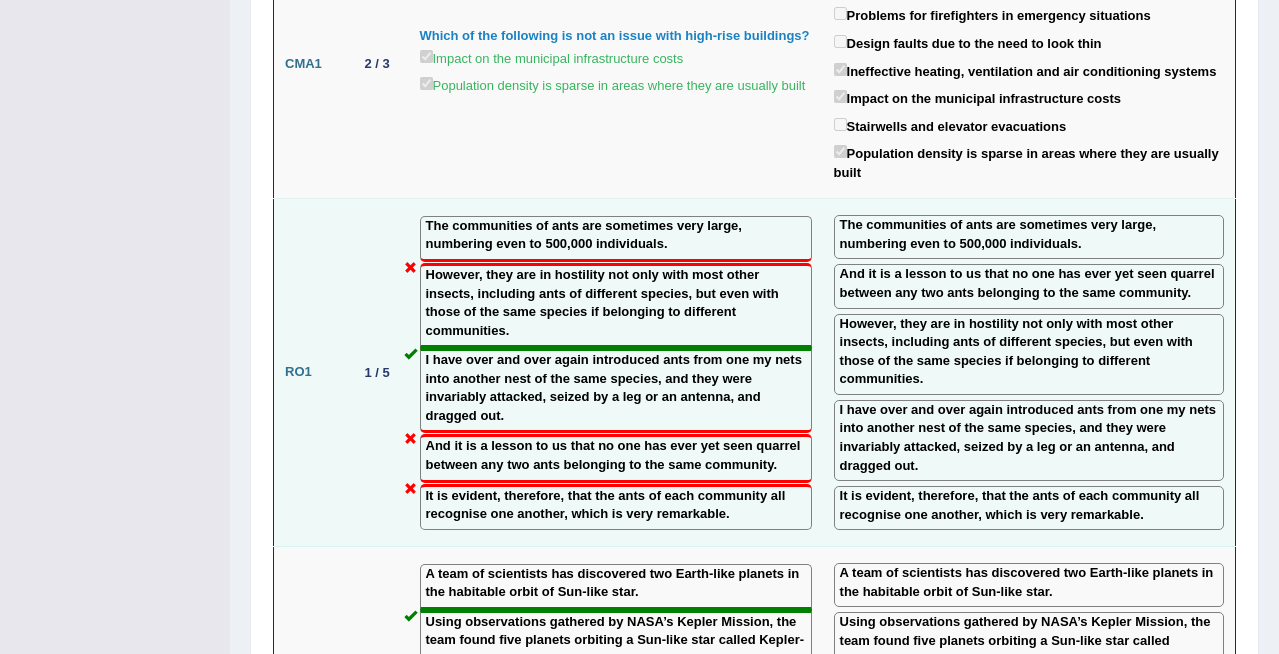click on "And it is a lesson to us that no one has ever yet seen quarrel between any two ants belonging to the same community." at bounding box center [616, 455] 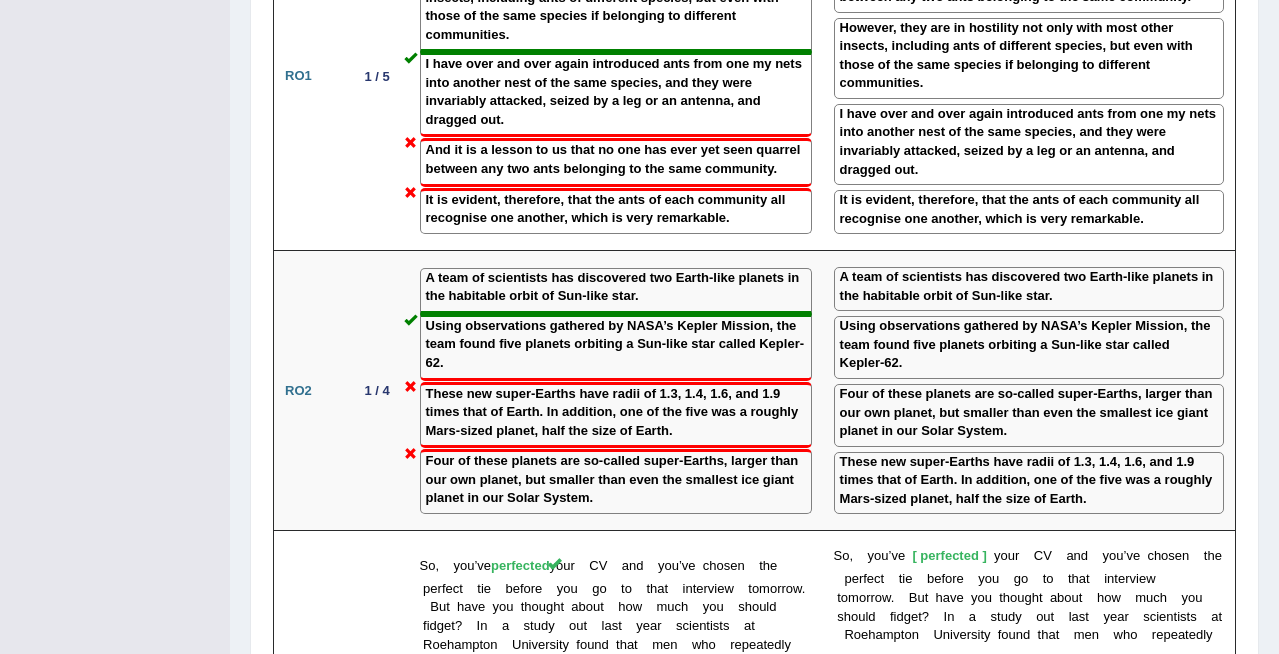 scroll, scrollTop: 3136, scrollLeft: 0, axis: vertical 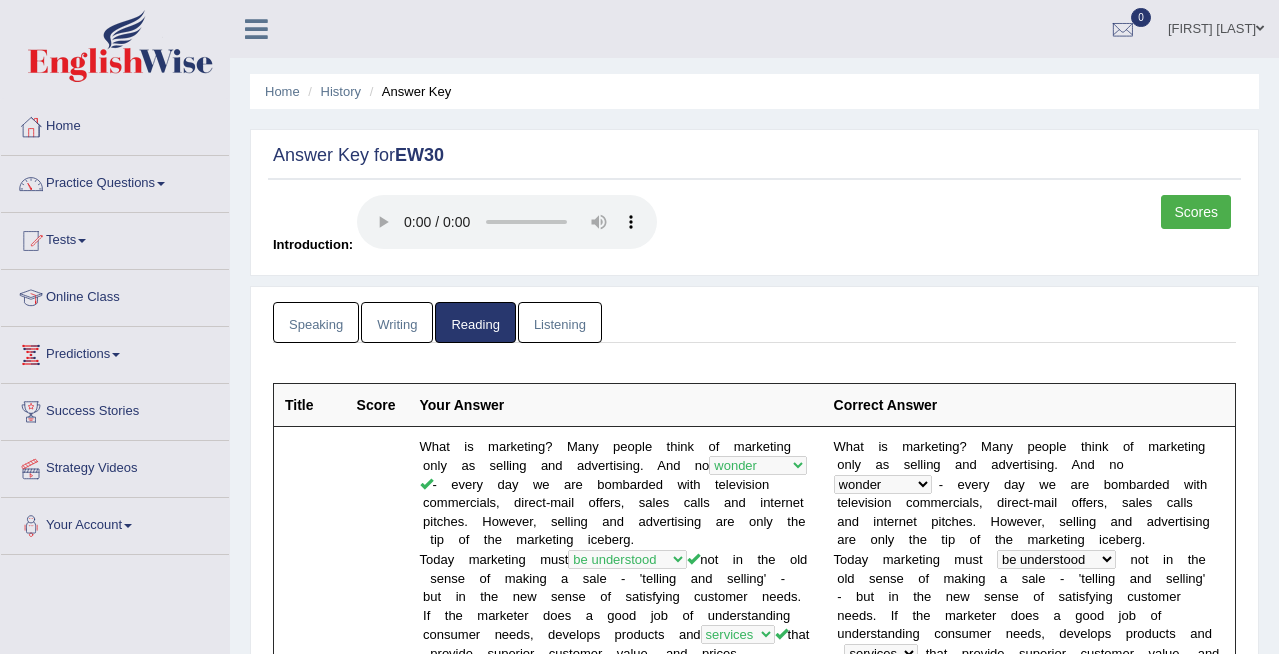 click on "Listening" at bounding box center (560, 322) 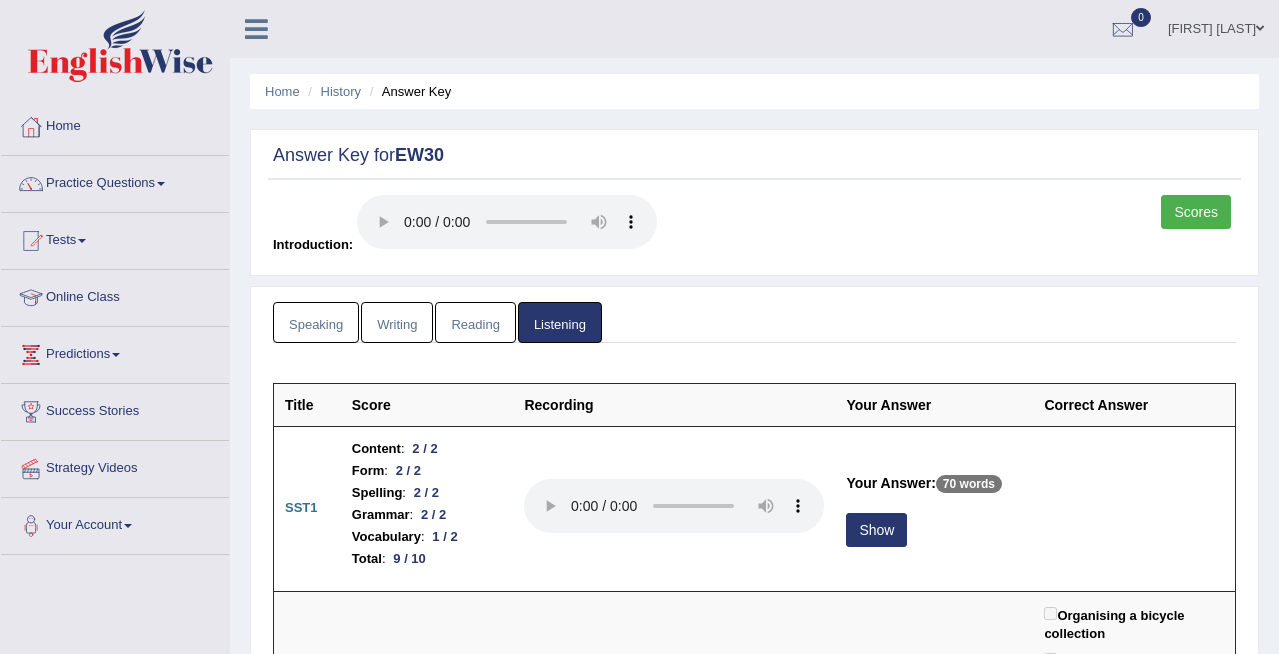 scroll, scrollTop: 331, scrollLeft: 0, axis: vertical 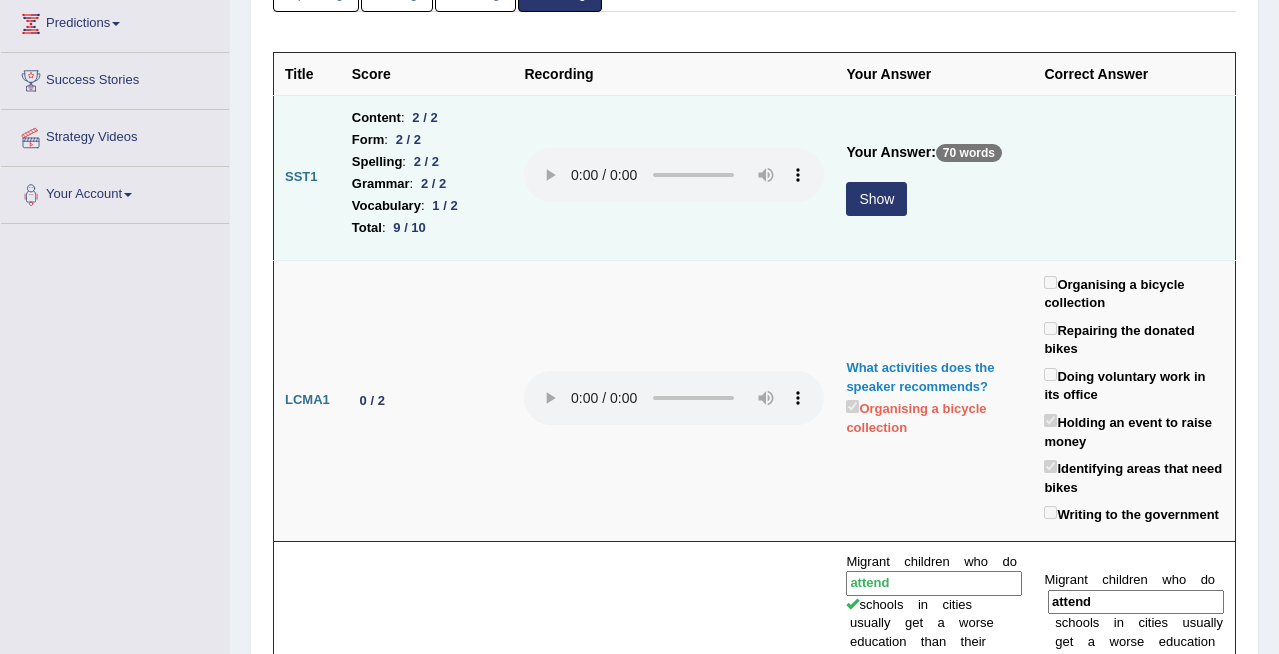 click on "Show" at bounding box center (876, 199) 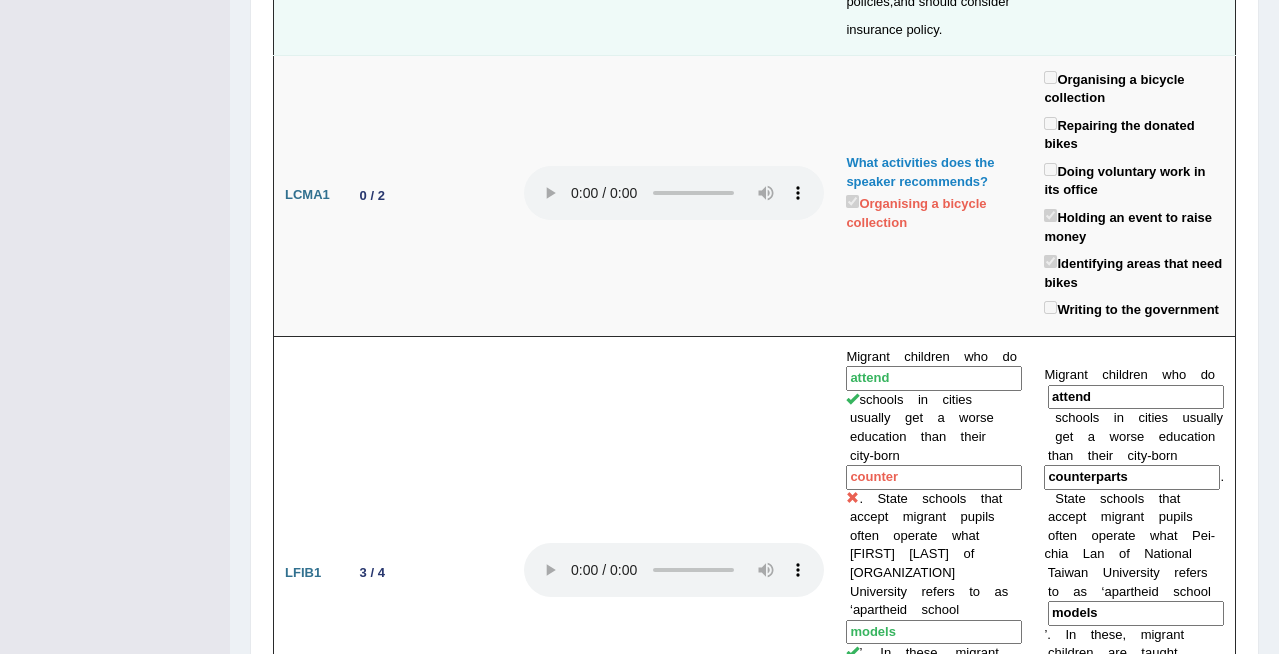 scroll, scrollTop: 1037, scrollLeft: 0, axis: vertical 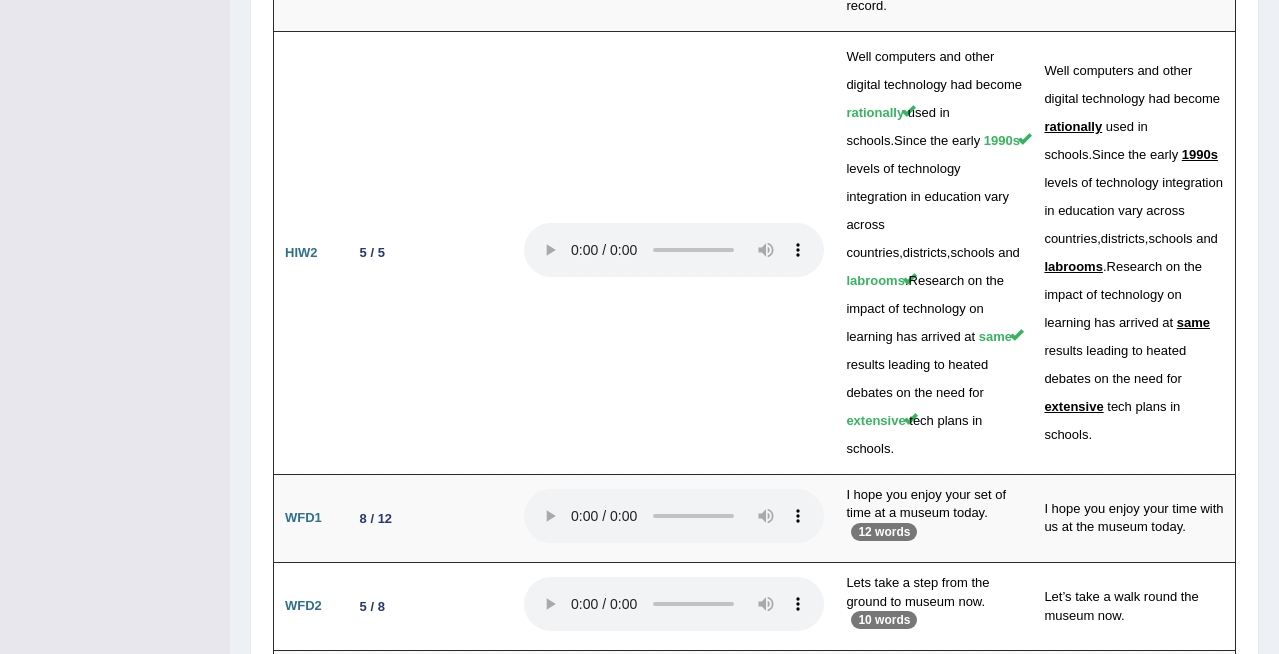 click on "I wish his the circle is underway. 7 words" at bounding box center [934, 780] 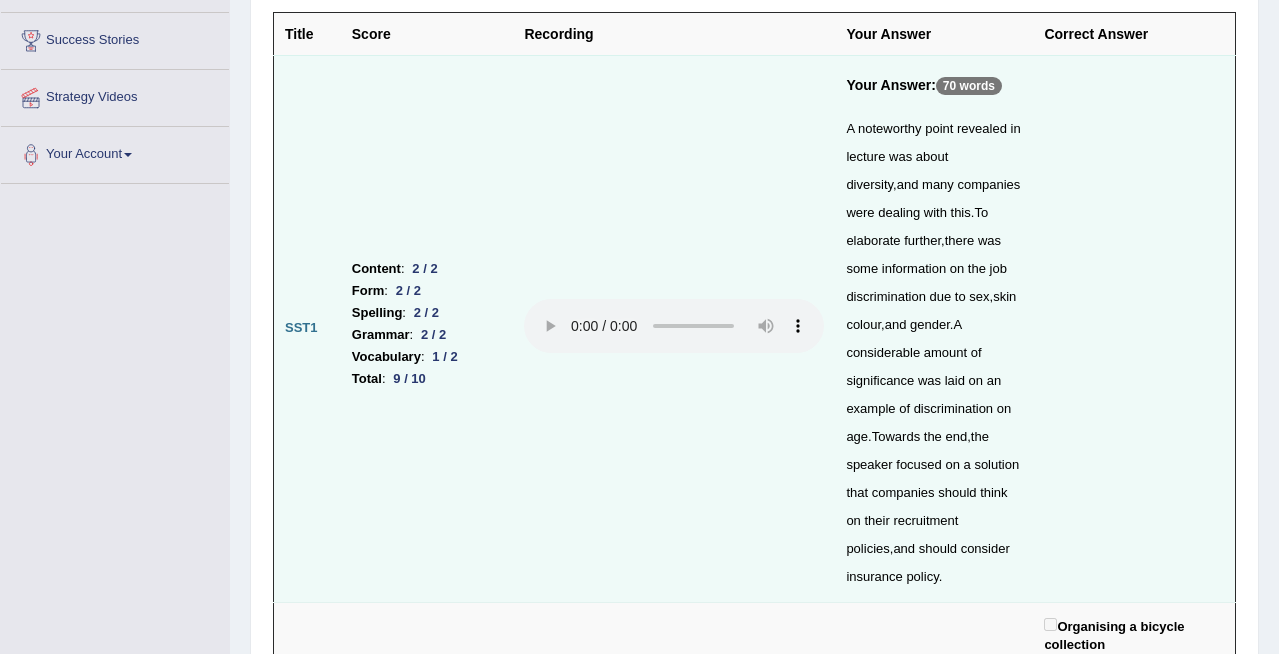 scroll, scrollTop: 0, scrollLeft: 0, axis: both 